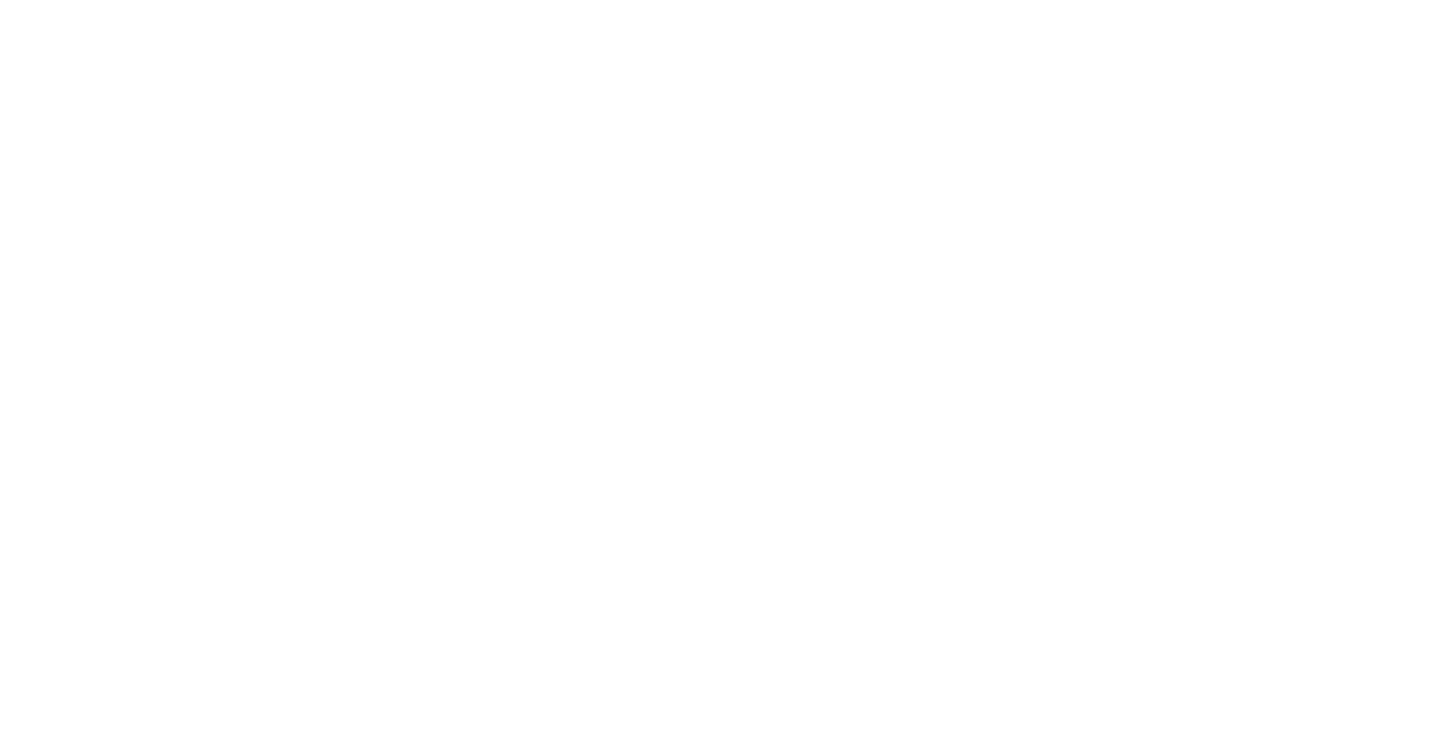 scroll, scrollTop: 0, scrollLeft: 0, axis: both 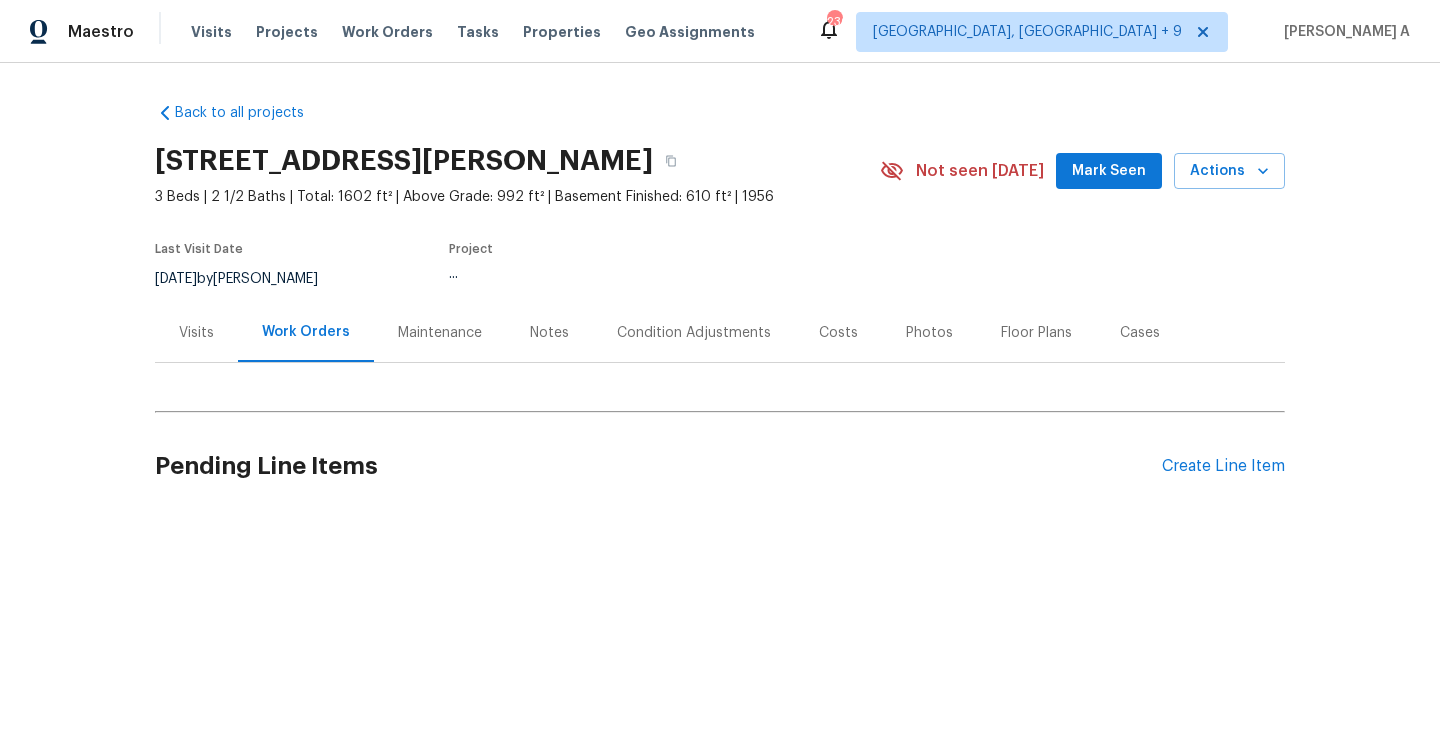 click on "Visits" at bounding box center [196, 333] 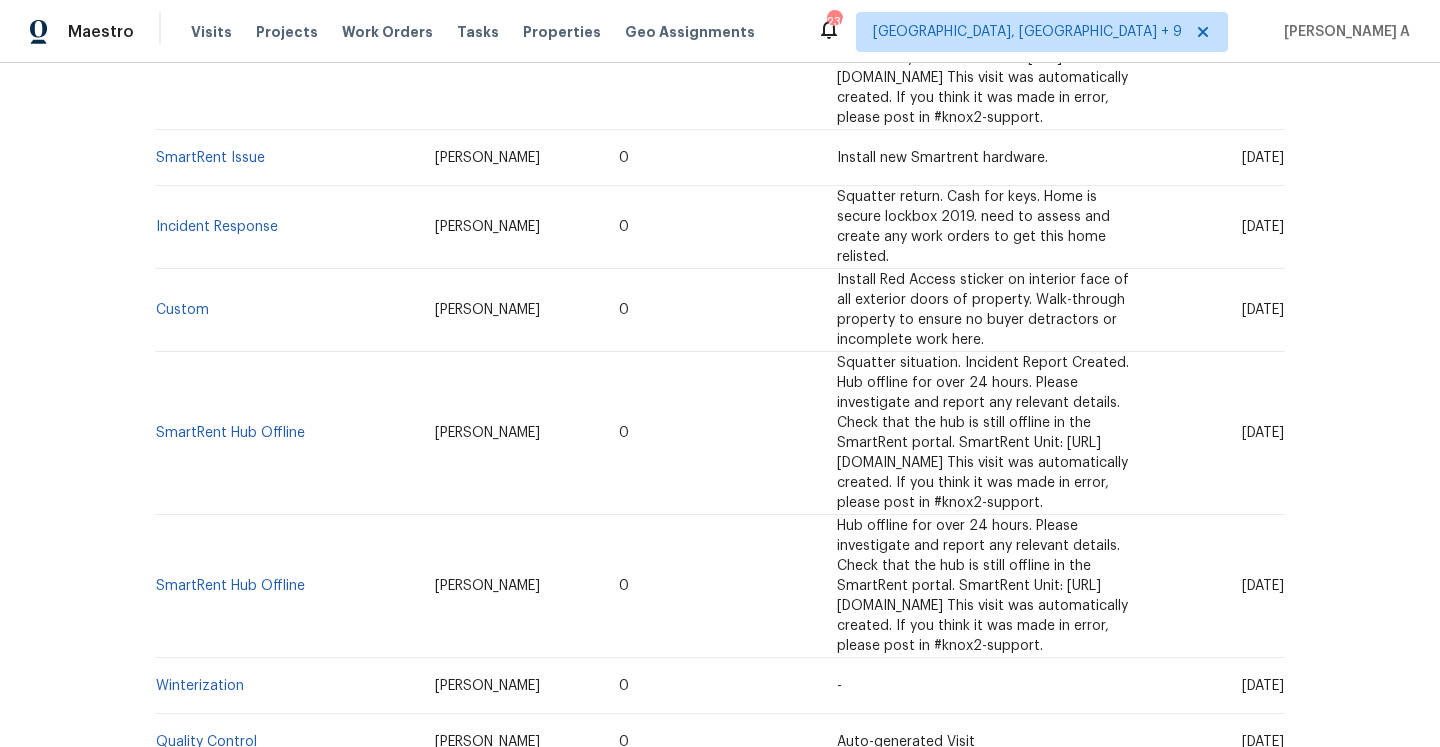 scroll, scrollTop: 1276, scrollLeft: 0, axis: vertical 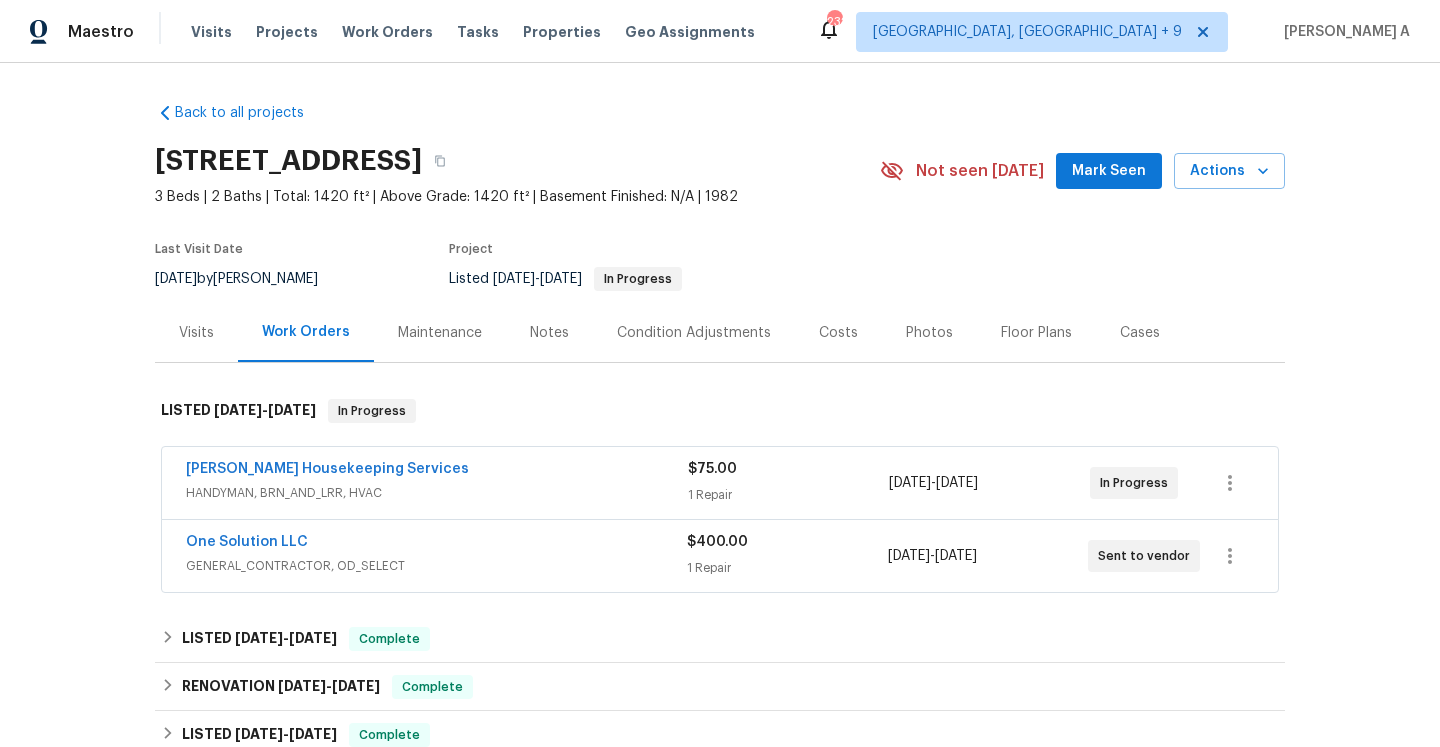 click on "One Solution LLC" at bounding box center [436, 544] 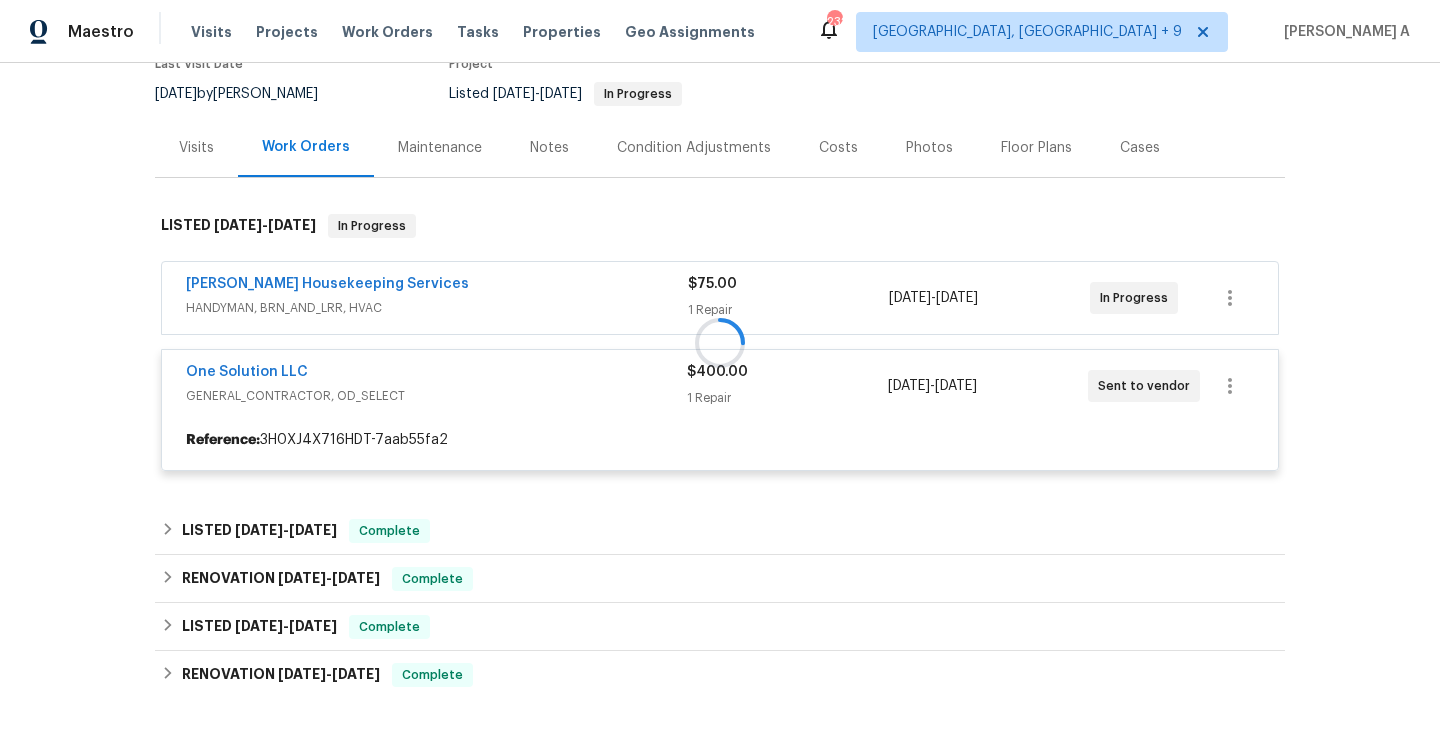 scroll, scrollTop: 220, scrollLeft: 0, axis: vertical 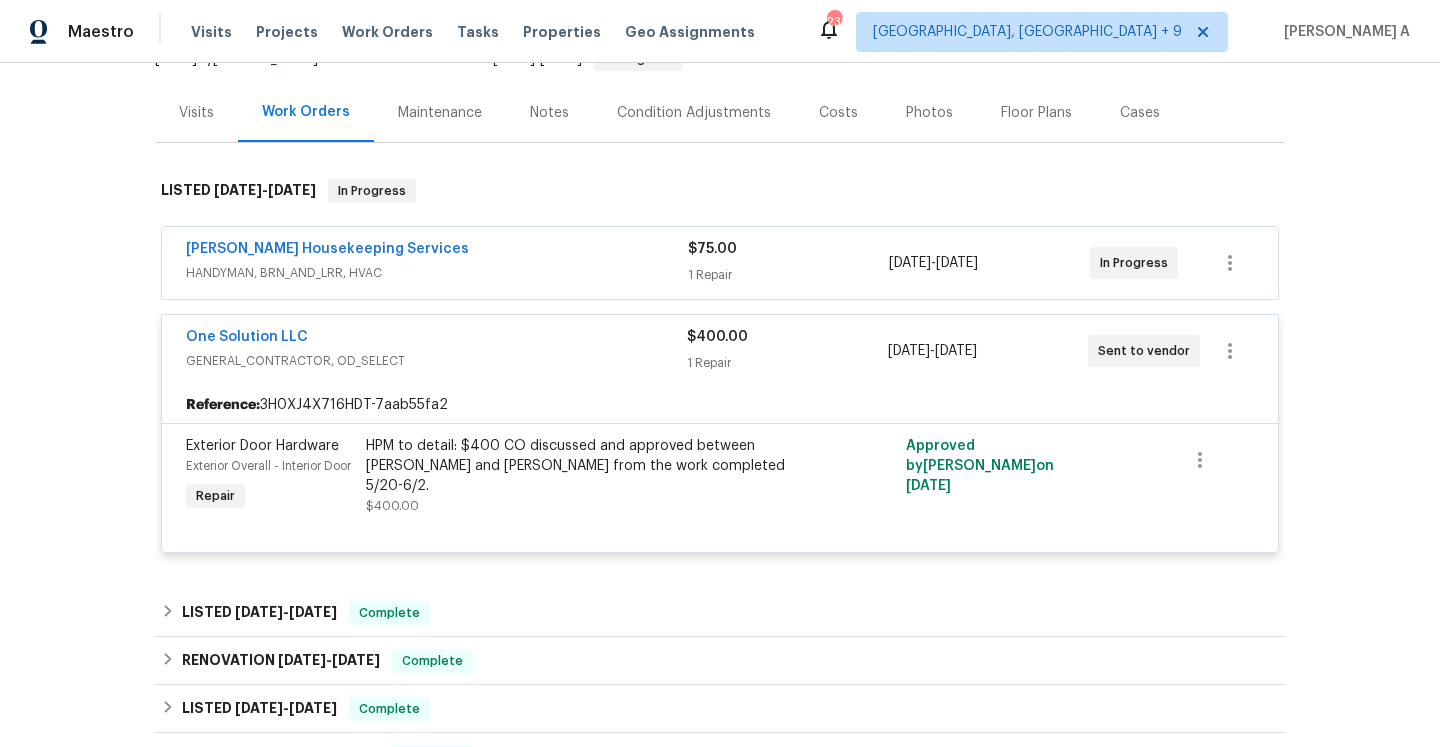 click on "One Solution LLC" at bounding box center (436, 339) 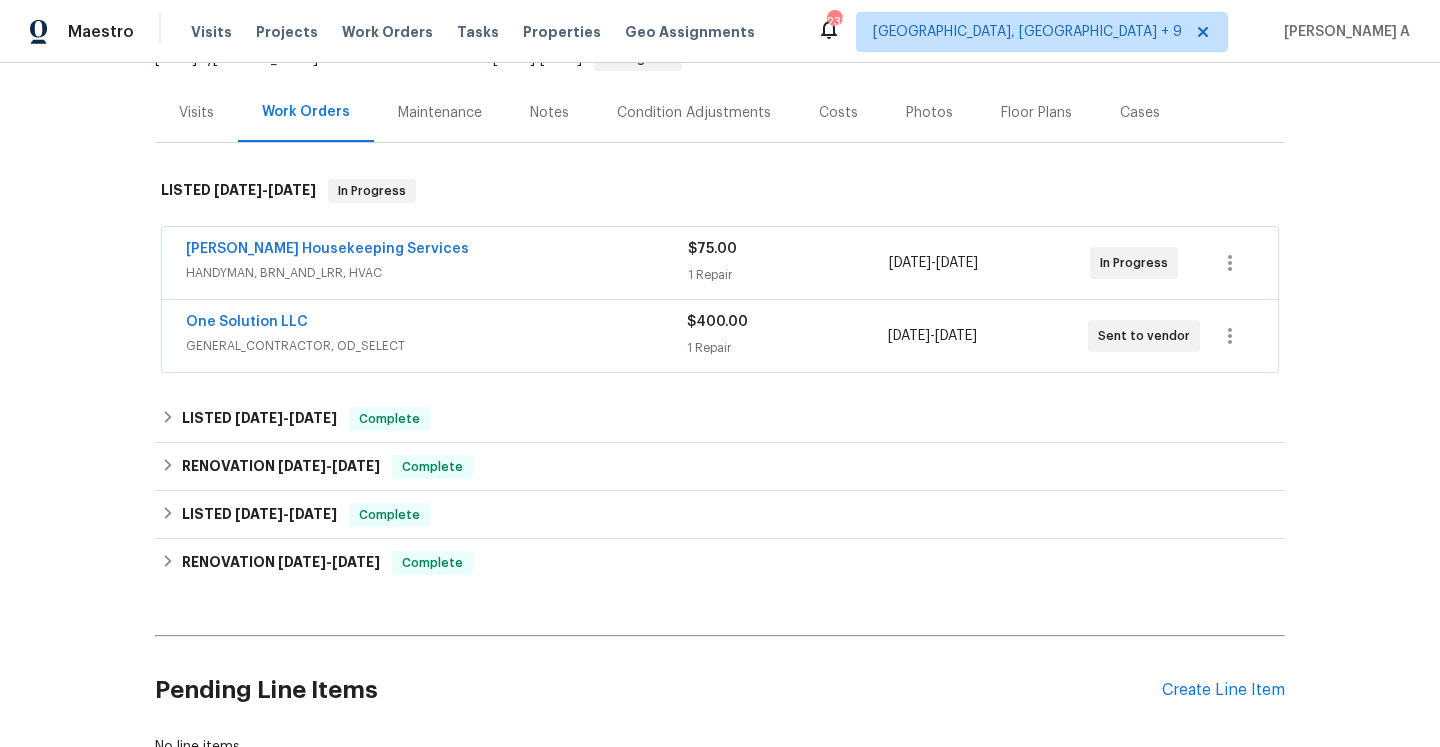 click on "HANDYMAN, BRN_AND_LRR, HVAC" at bounding box center (437, 273) 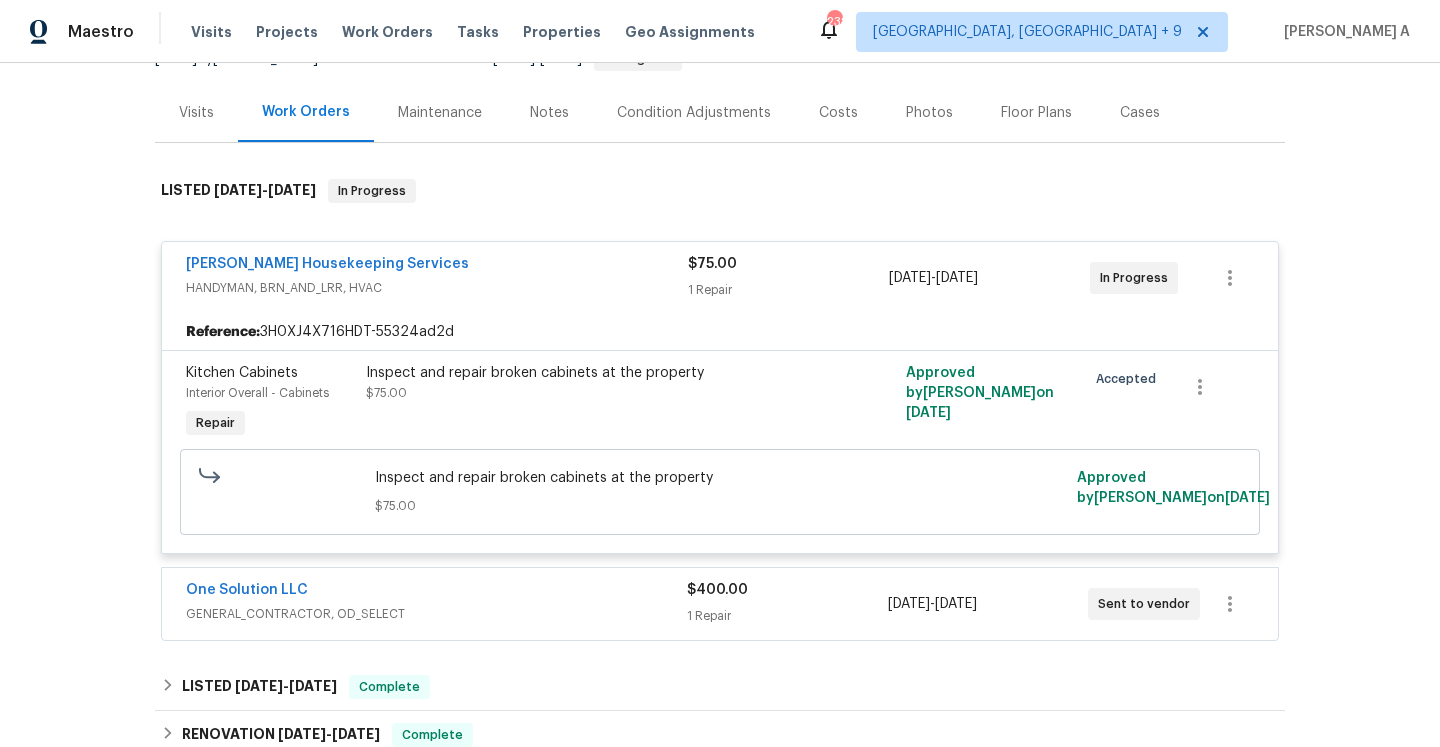 click on "[PERSON_NAME] Housekeeping Services" at bounding box center (437, 266) 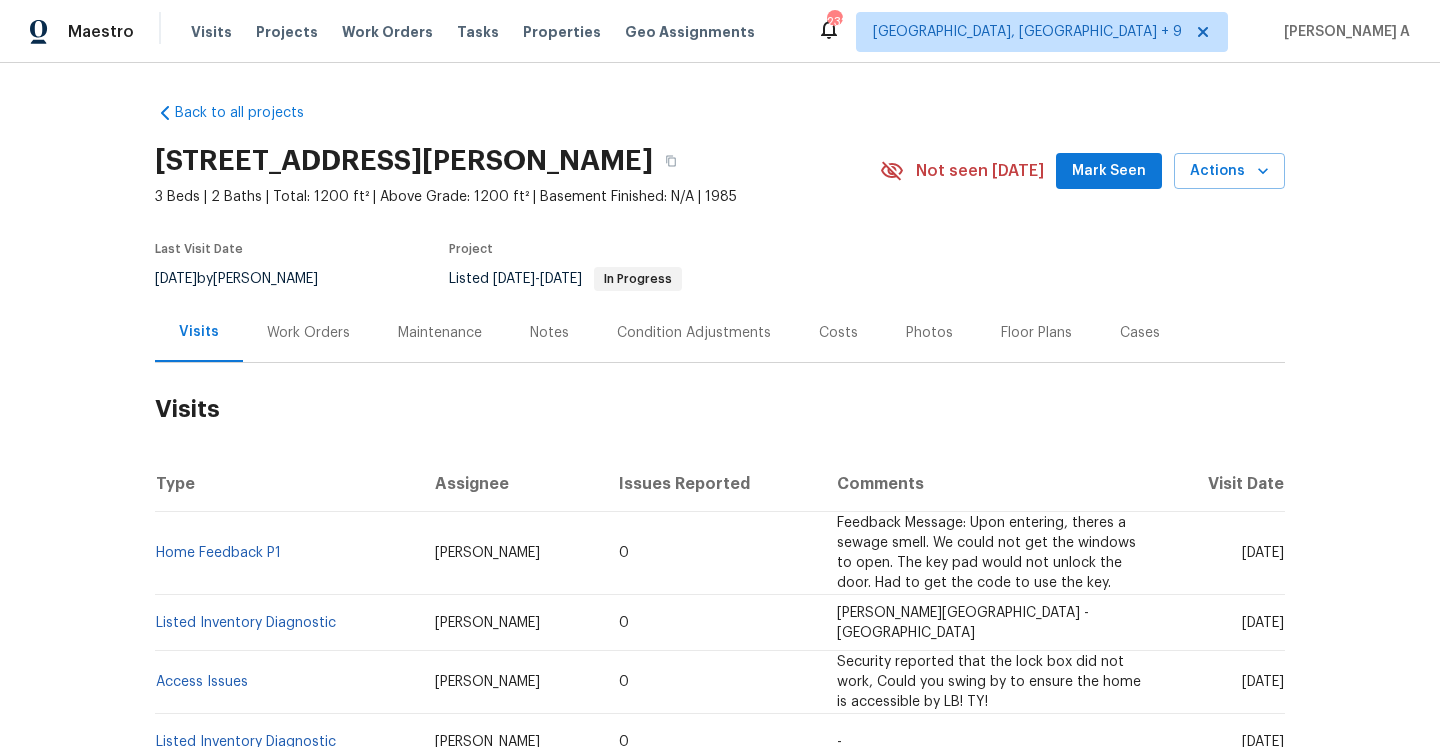 scroll, scrollTop: 0, scrollLeft: 0, axis: both 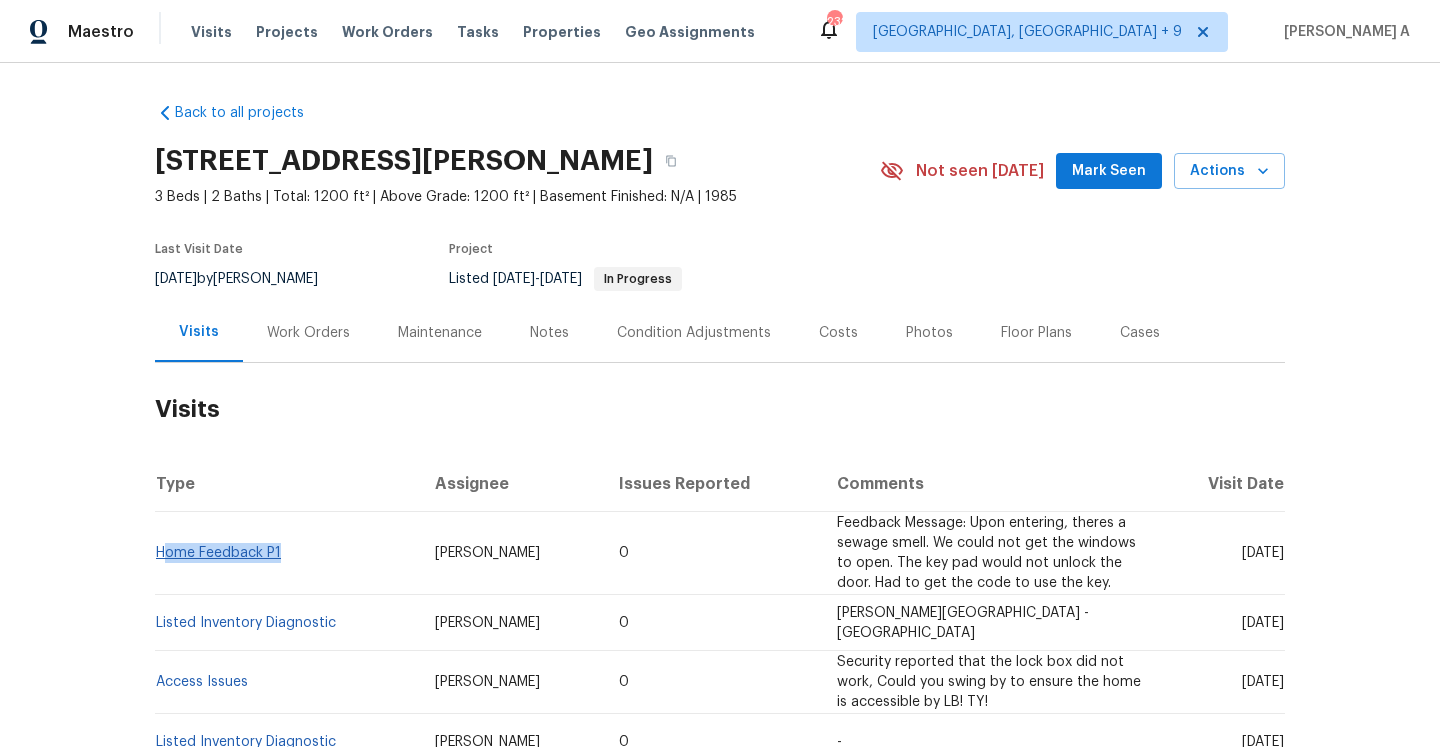 drag, startPoint x: 287, startPoint y: 552, endPoint x: 162, endPoint y: 552, distance: 125 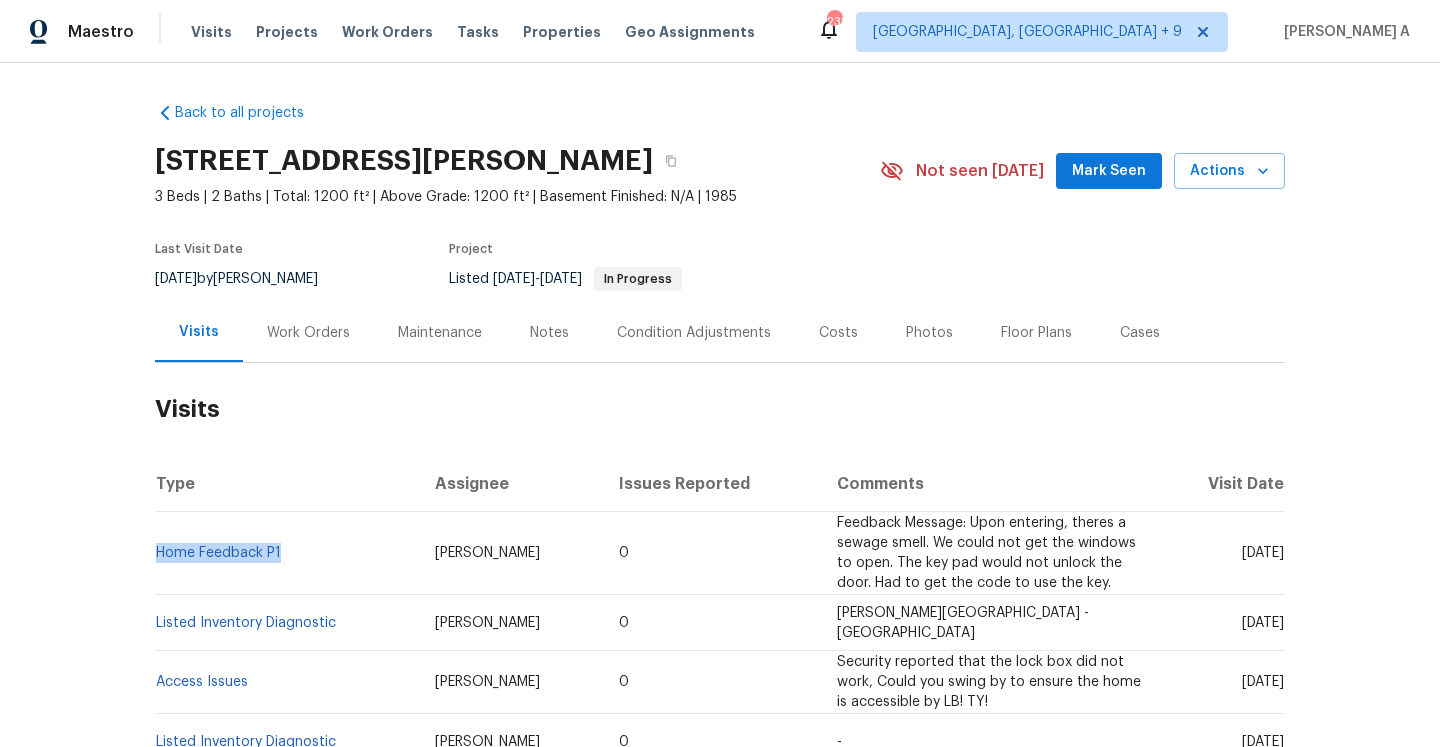 copy on "Home Feedback P1" 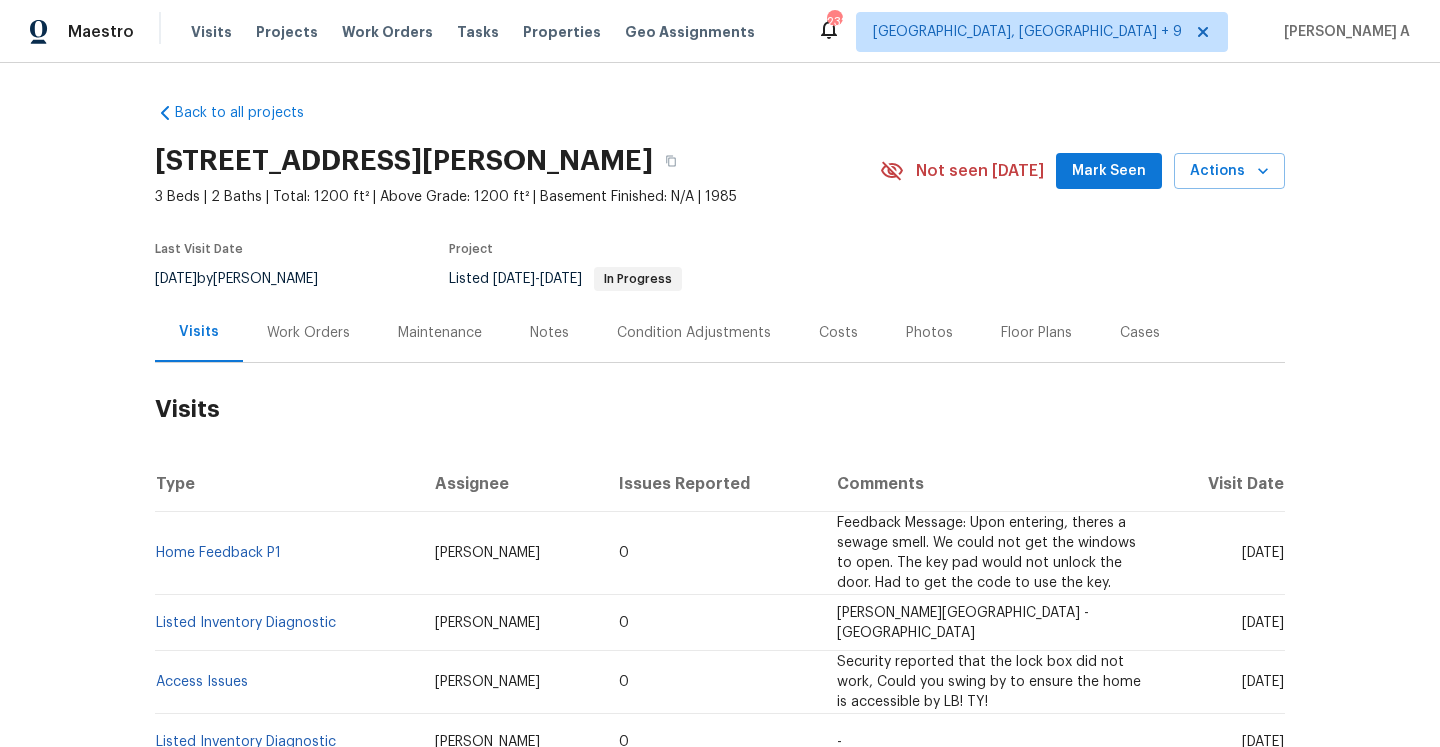 click on "Work Orders" at bounding box center [308, 333] 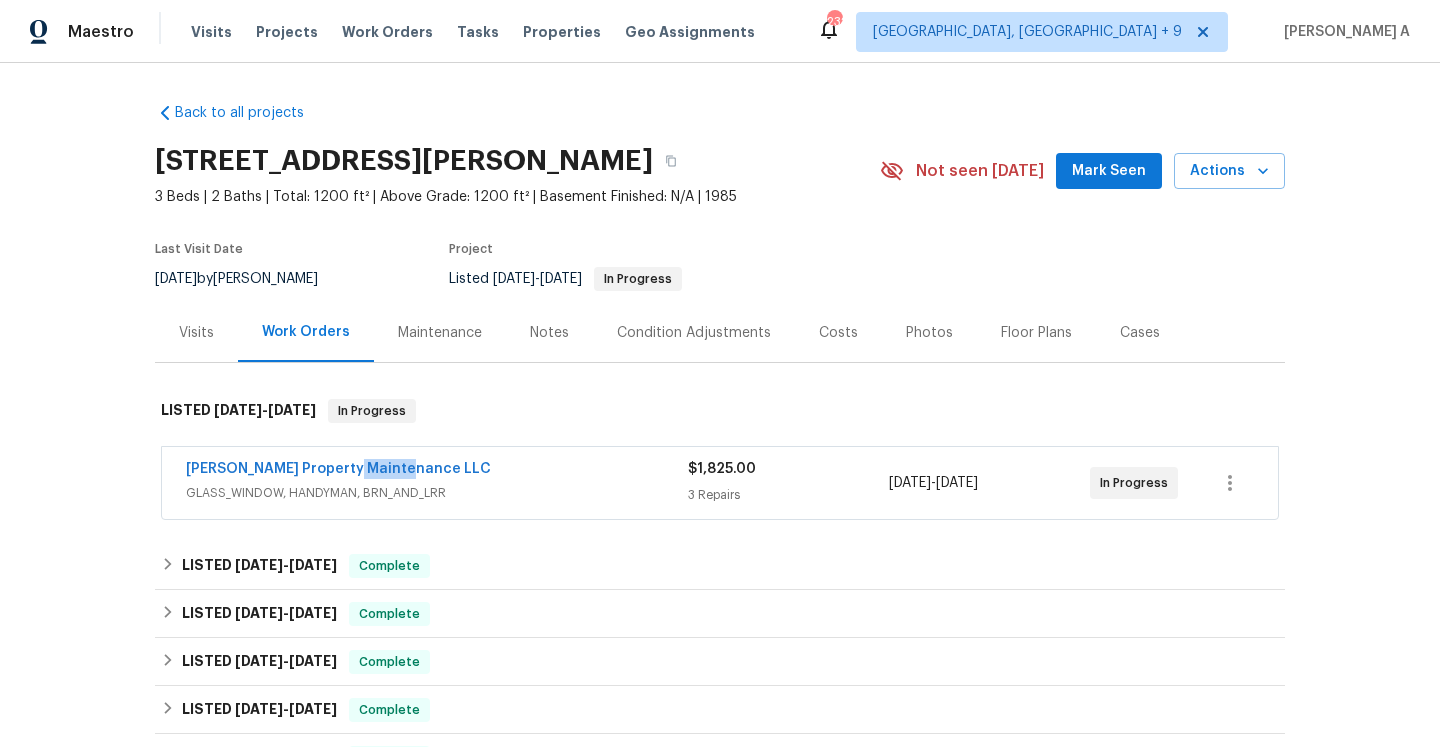 drag, startPoint x: 183, startPoint y: 484, endPoint x: 352, endPoint y: 476, distance: 169.18924 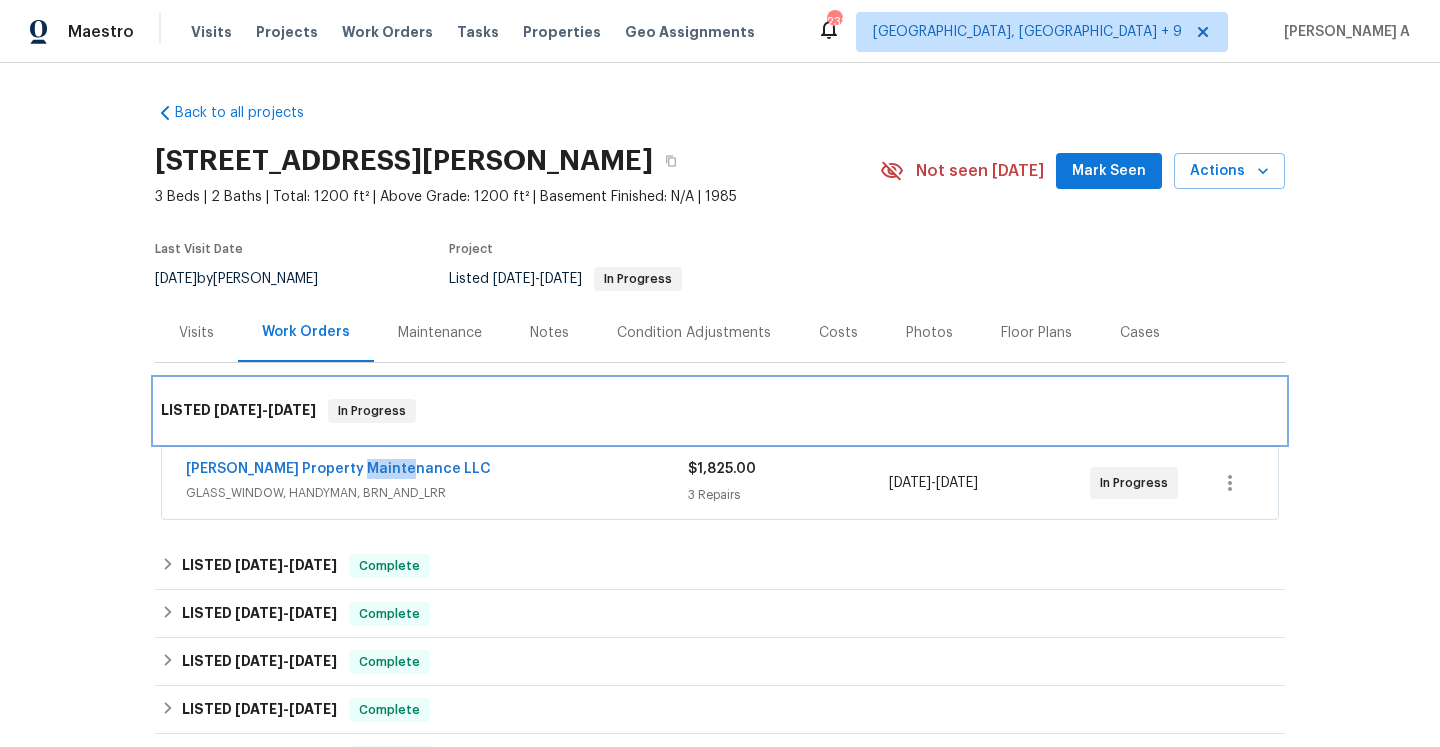 click on "LISTED   6/24/25  -  6/25/25 In Progress" at bounding box center [720, 411] 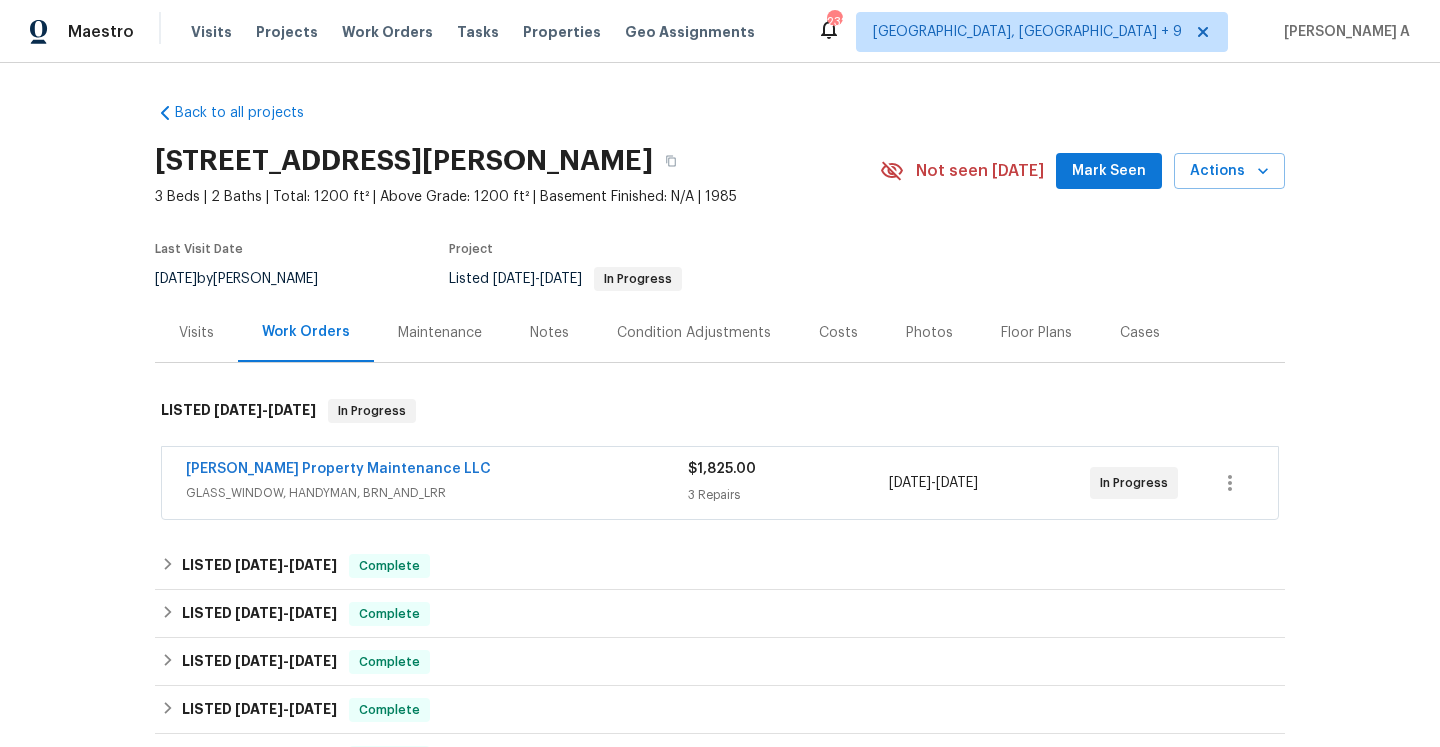 click on "Back to all projects 4318 Christine Ct, Decatur, GA 30035 3 Beds | 2 Baths | Total: 1200 ft² | Above Grade: 1200 ft² | Basement Finished: N/A | 1985 Not seen today Mark Seen Actions Last Visit Date 7/8/2025  by  Juan Lozano   Project Listed   6/24/2025  -  6/25/2025 In Progress Visits Work Orders Maintenance Notes Condition Adjustments Costs Photos Floor Plans Cases LISTED   6/24/25  -  6/25/25 In Progress Glen Property Maintenance LLC GLASS_WINDOW, HANDYMAN, BRN_AND_LRR $1,825.00 3 Repairs 6/24/2025  -  6/25/2025 In Progress LISTED   4/29/25  -  5/7/25 Complete Above and Beyond Inspection Services 1 PESTS, HVAC, BRN_AND_LRR, ROOF $250.00 1 Repair 4/29/2025  -  5/1/2025 Paid LM Painting GENERAL_CONTRACTOR, OD_SELECT $275.00 1 Repair 5/1/2025  -  5/7/2025 Paid LISTED   2/27/25  -  3/3/25 Complete Aseem Renovations LLC GENERAL_CONTRACTOR $75.00 1 Repair 2/27/2025  -  3/3/2025 Paid LISTED   10/3/24  -  1/6/25 Complete LM Painting GENERAL_CONTRACTOR, OD_SELECT $110.00 1 Repair 1/3/2025  -  1/6/2025 Paid LISTED" at bounding box center [720, 405] 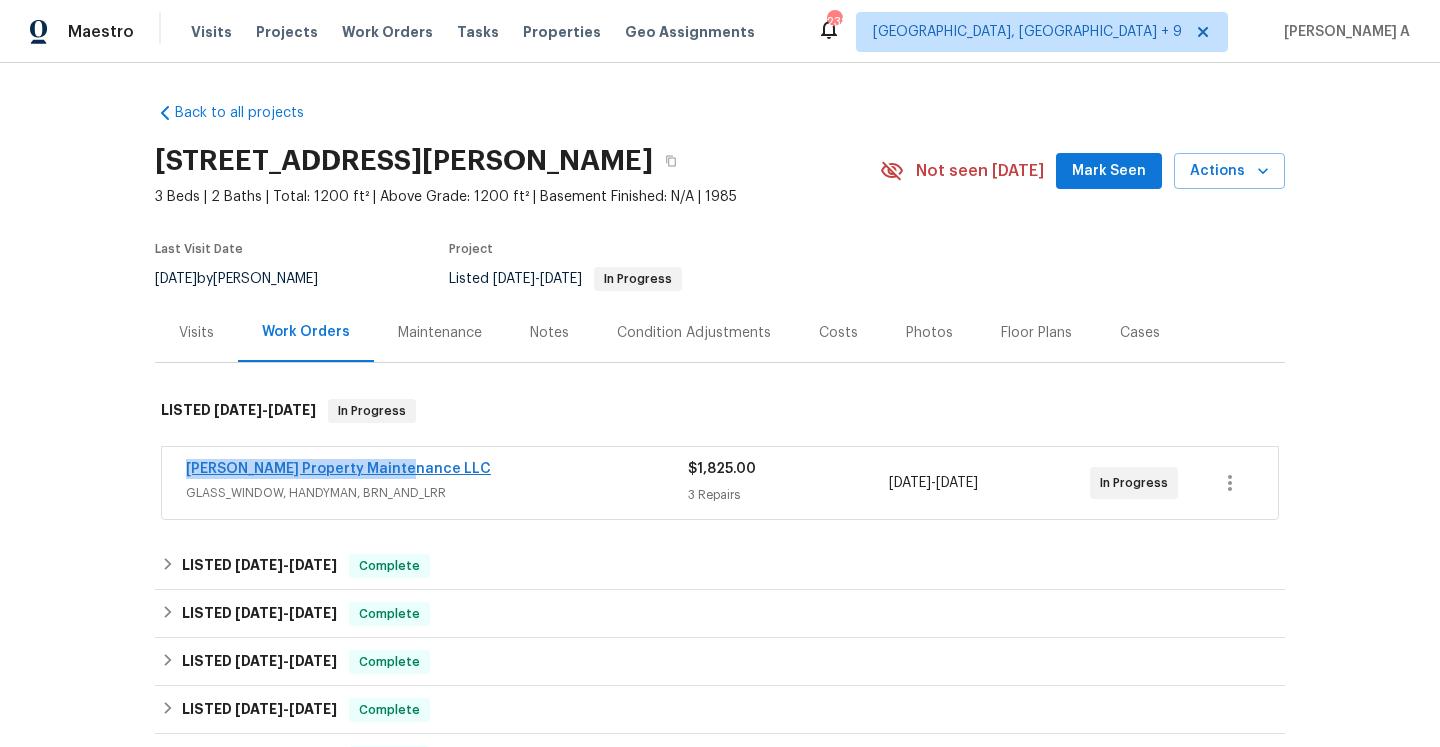 drag, startPoint x: 417, startPoint y: 472, endPoint x: 188, endPoint y: 473, distance: 229.00218 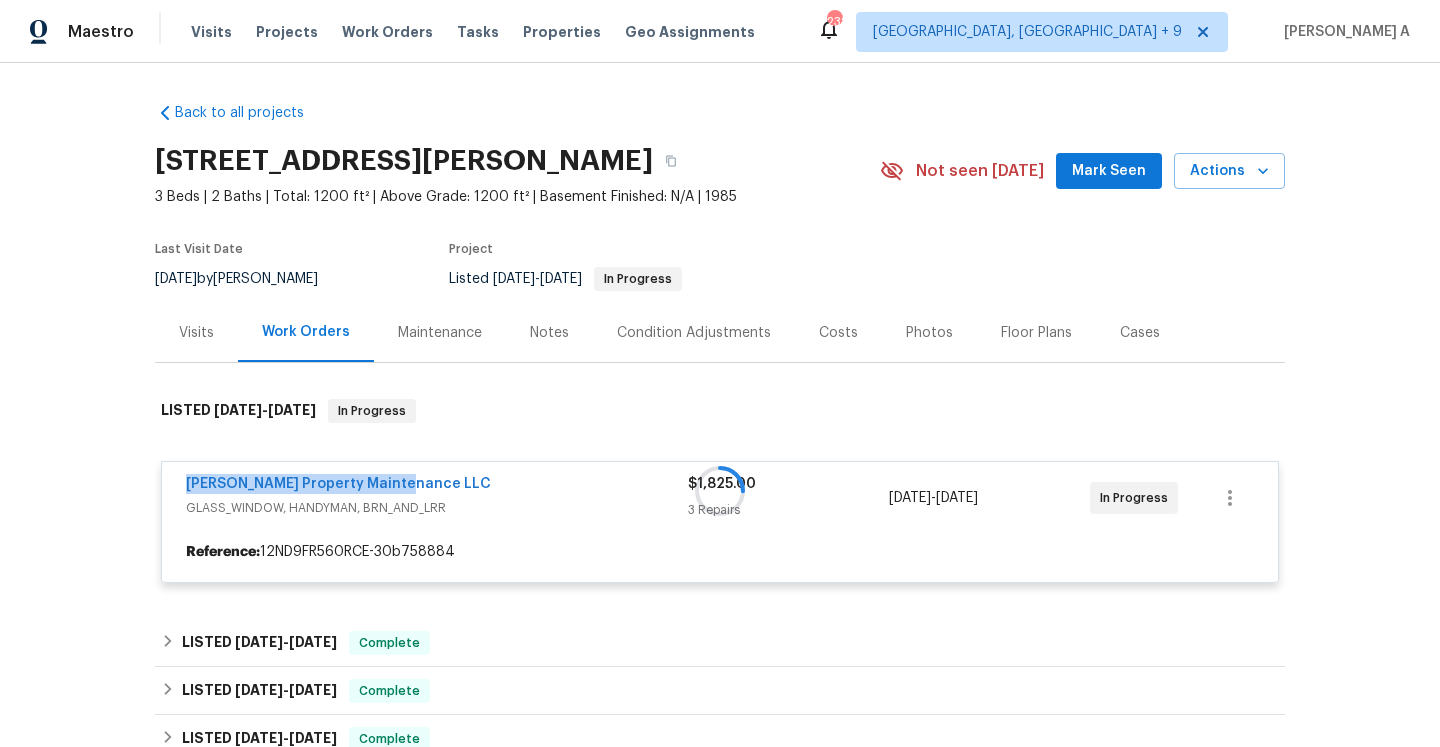copy on "Glen Property Maintenance LLC" 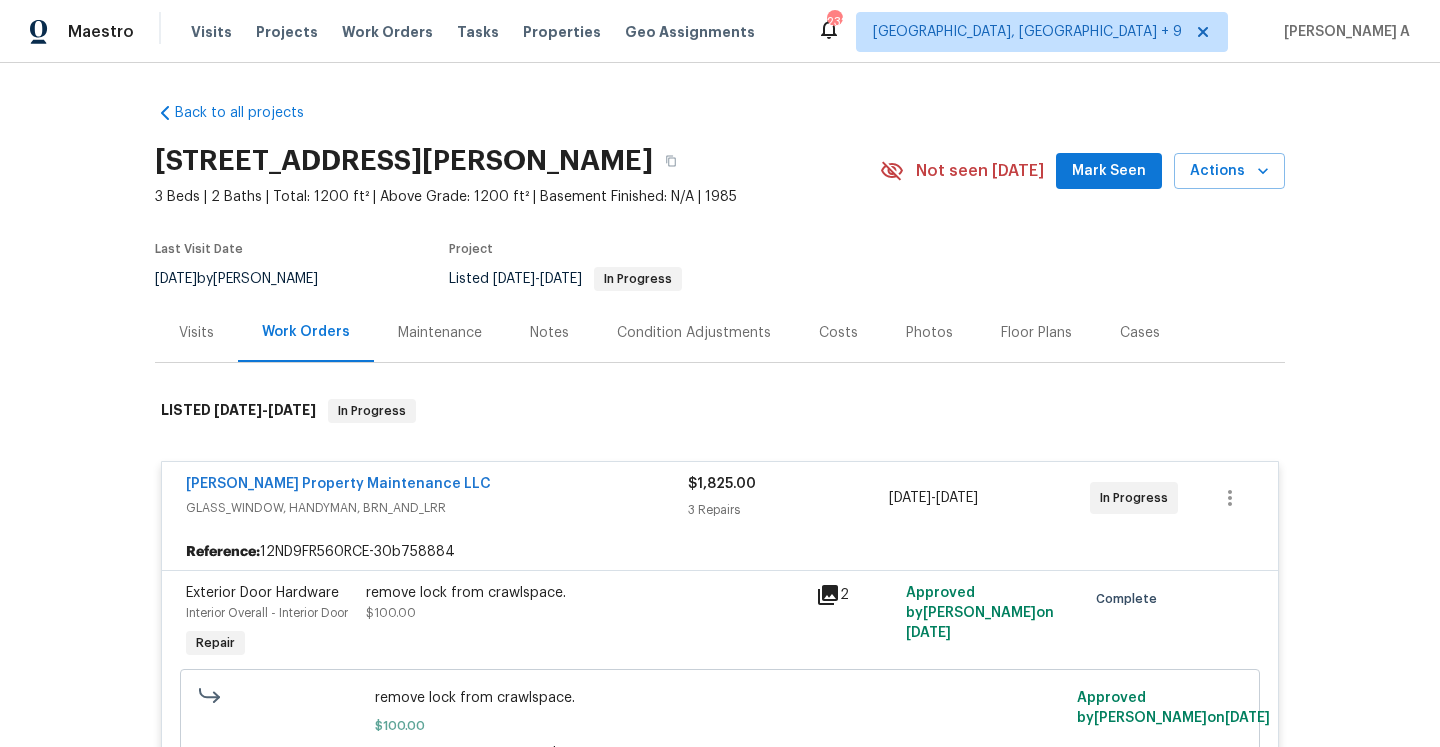 click on "Visits" at bounding box center [196, 333] 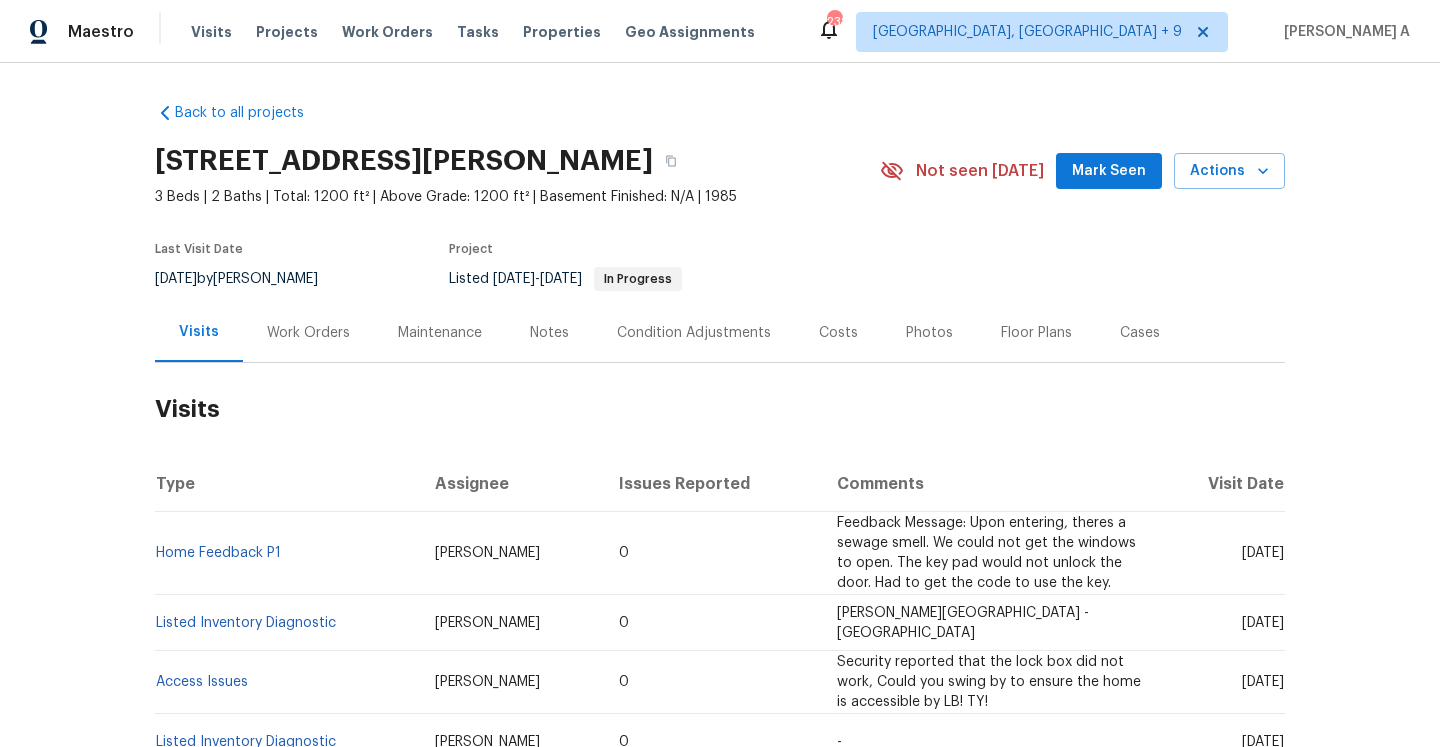 click on "4318 Christine Ct, Decatur, GA 30035 3 Beds | 2 Baths | Total: 1200 ft² | Above Grade: 1200 ft² | Basement Finished: N/A | 1985 Not seen today Mark Seen Actions" at bounding box center [720, 171] 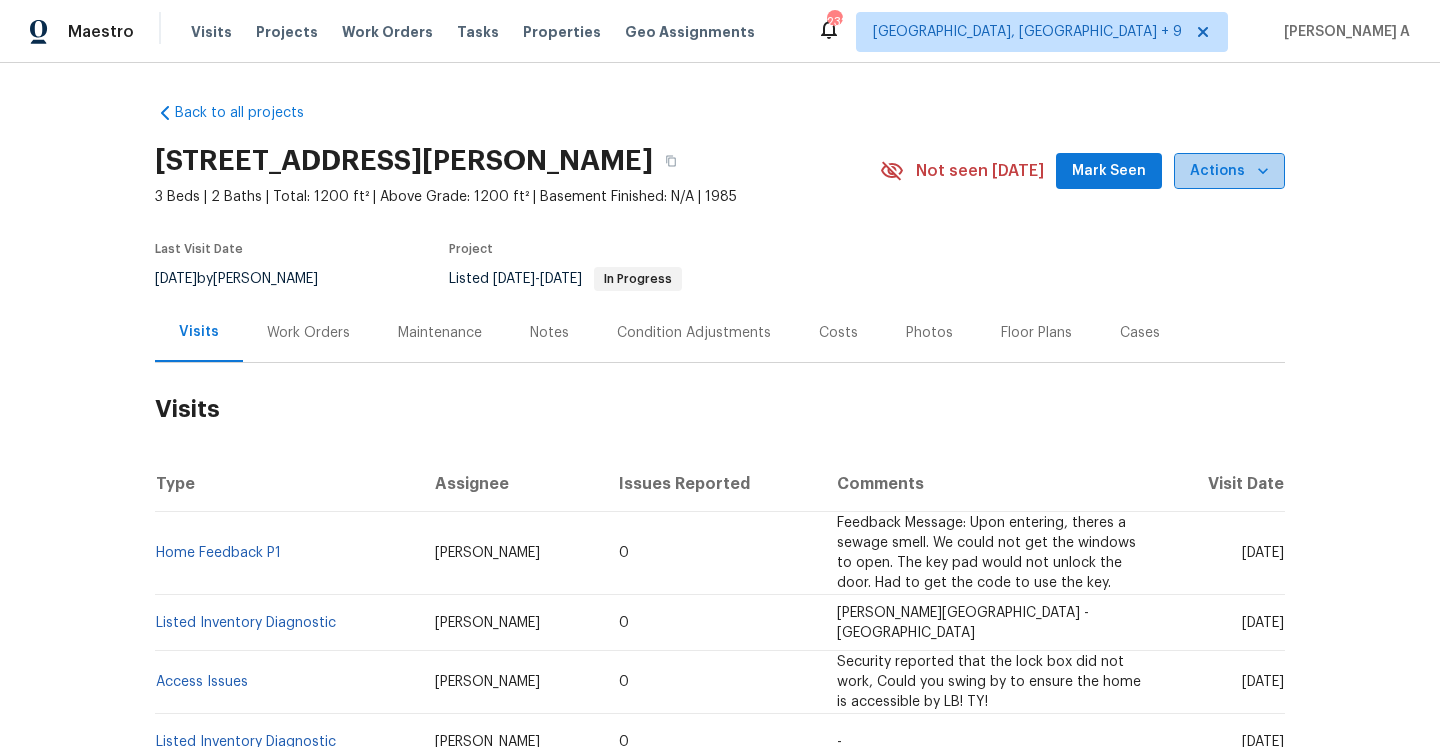 click on "Actions" at bounding box center [1229, 171] 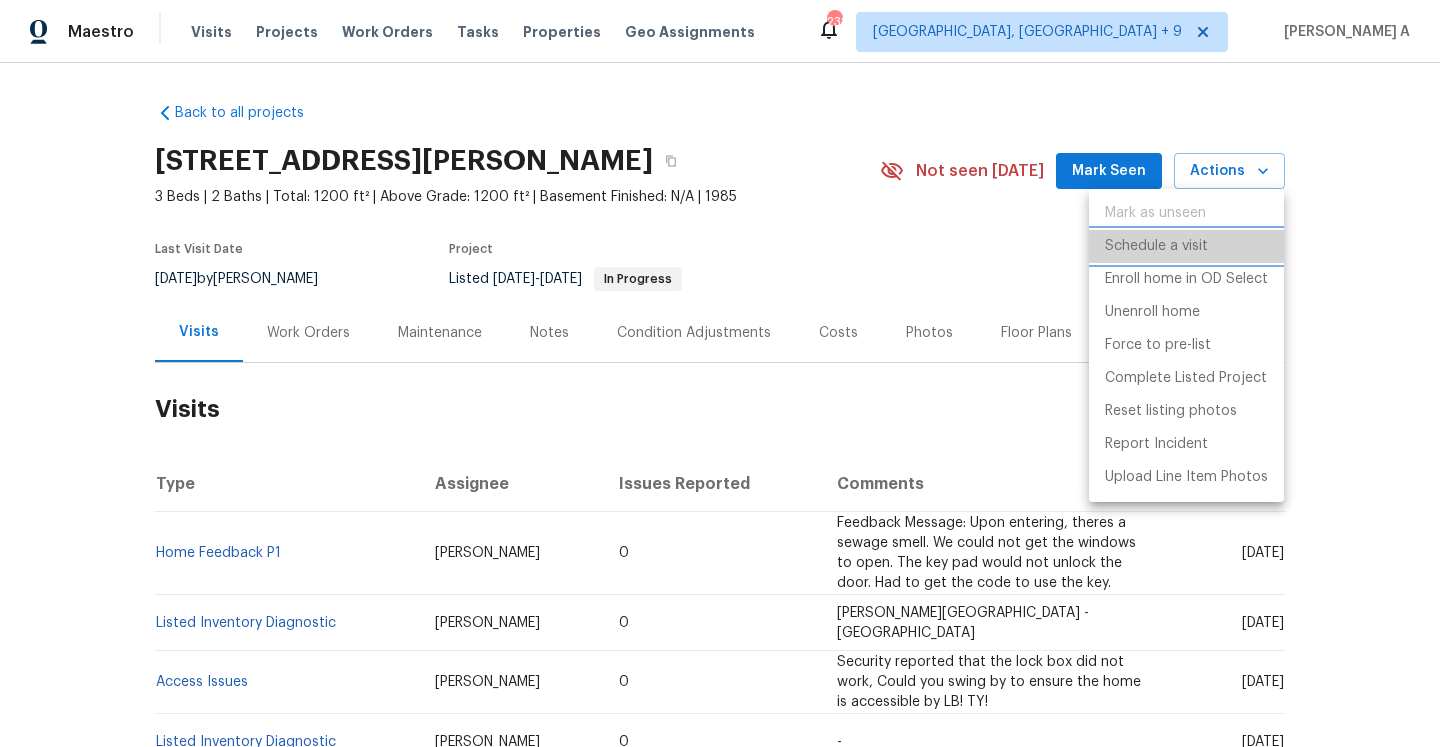 click on "Schedule a visit" at bounding box center (1186, 246) 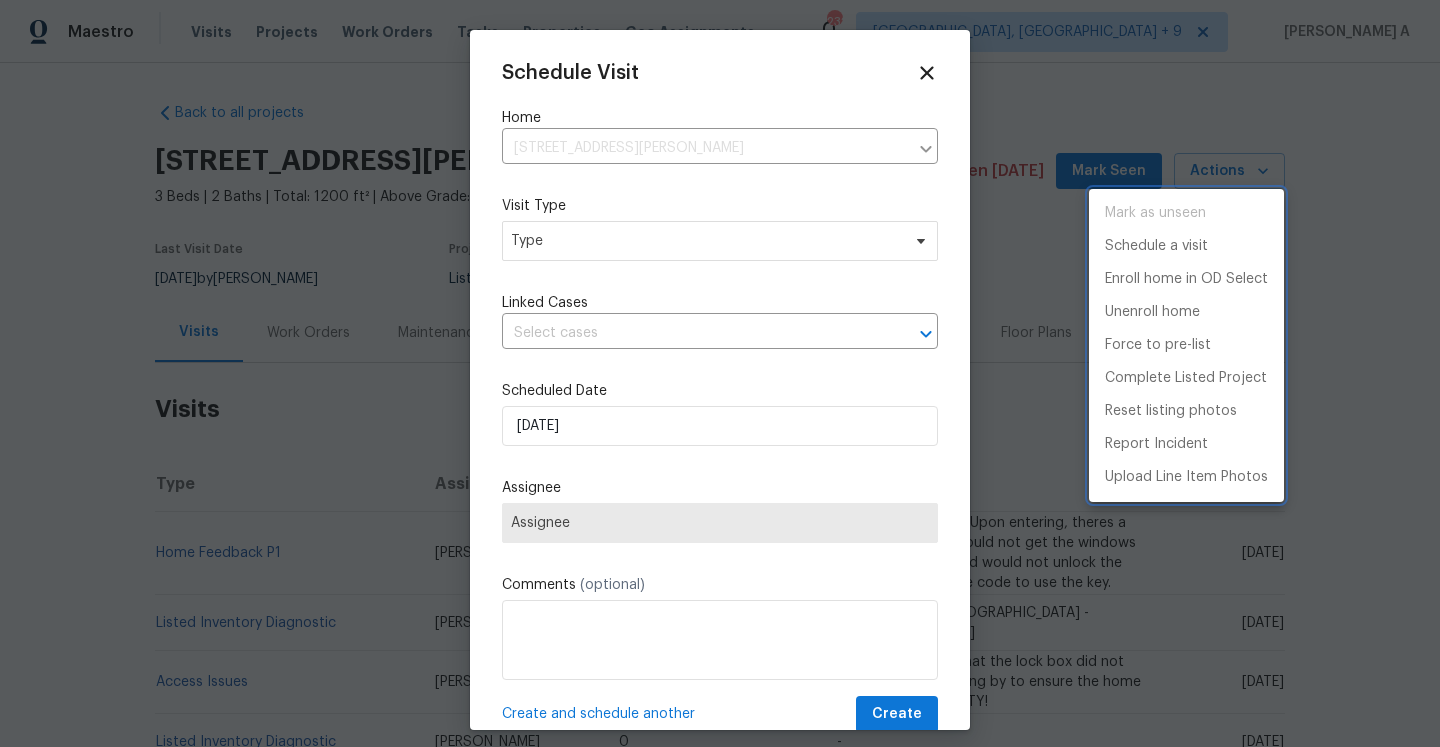click at bounding box center (720, 373) 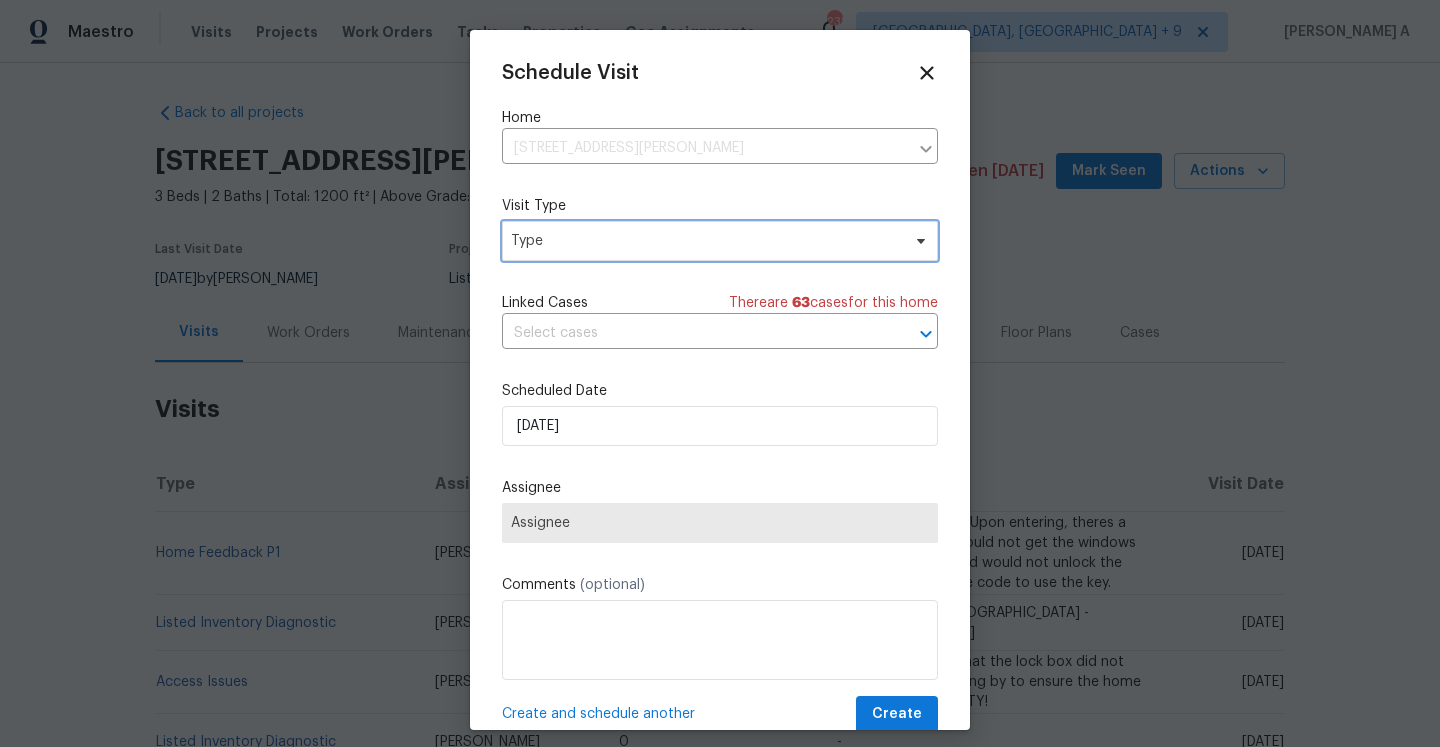 click on "Type" at bounding box center (705, 241) 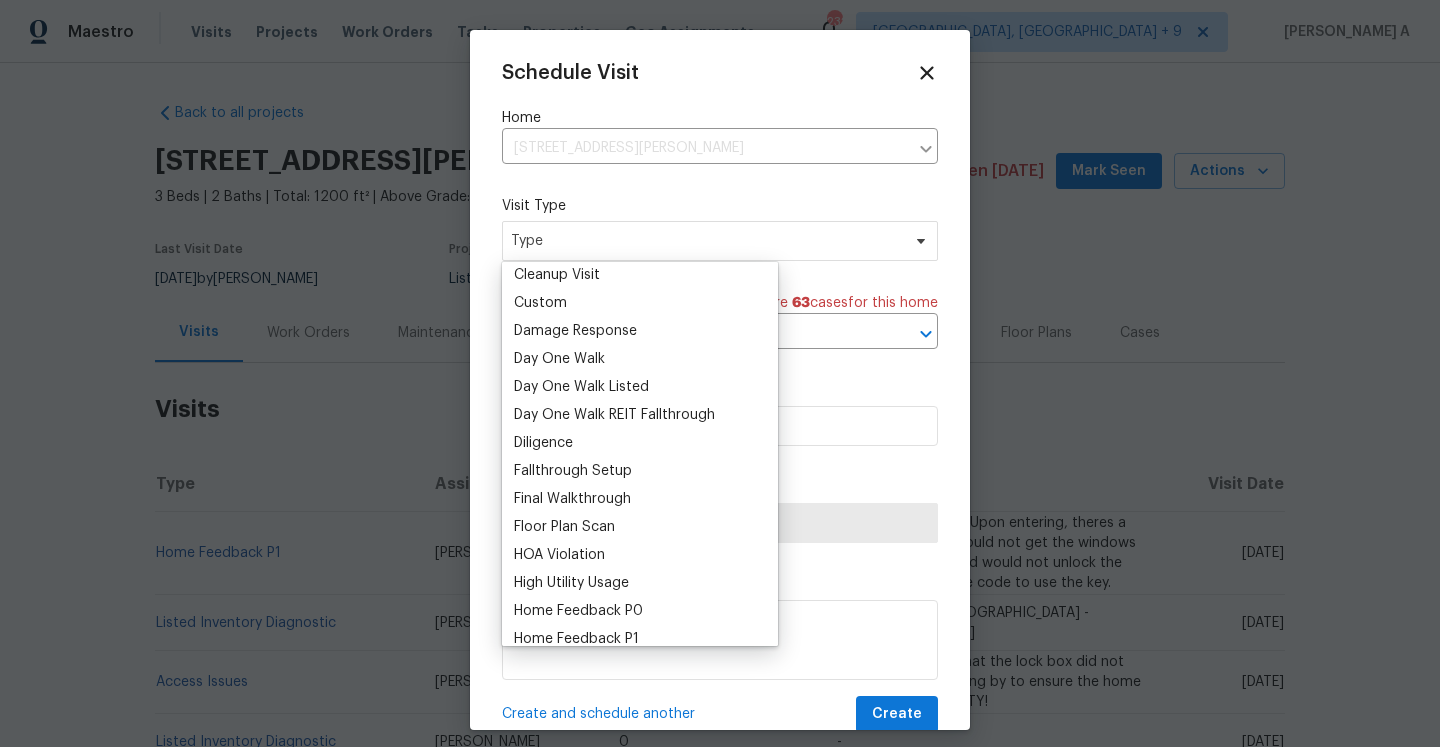 scroll, scrollTop: 388, scrollLeft: 0, axis: vertical 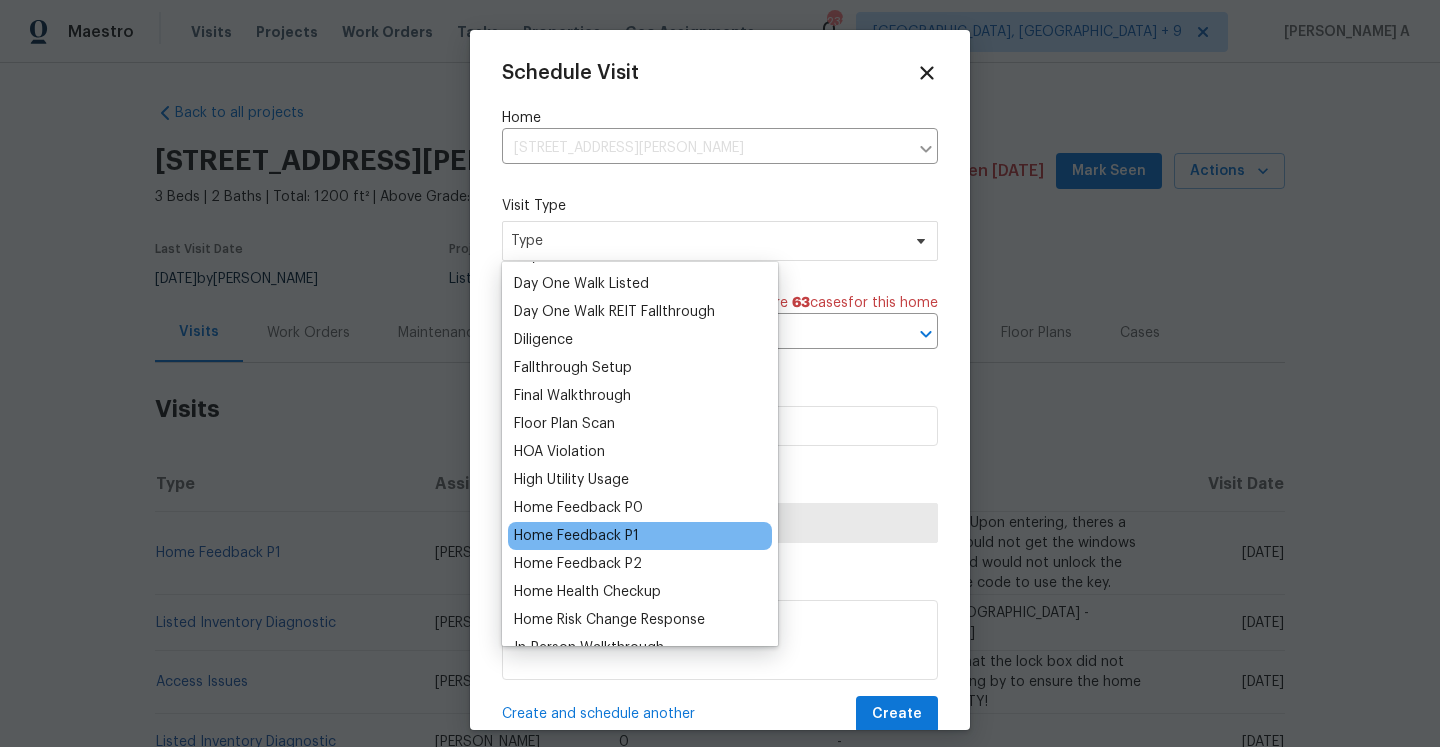 click on "Home Feedback P1" at bounding box center (576, 536) 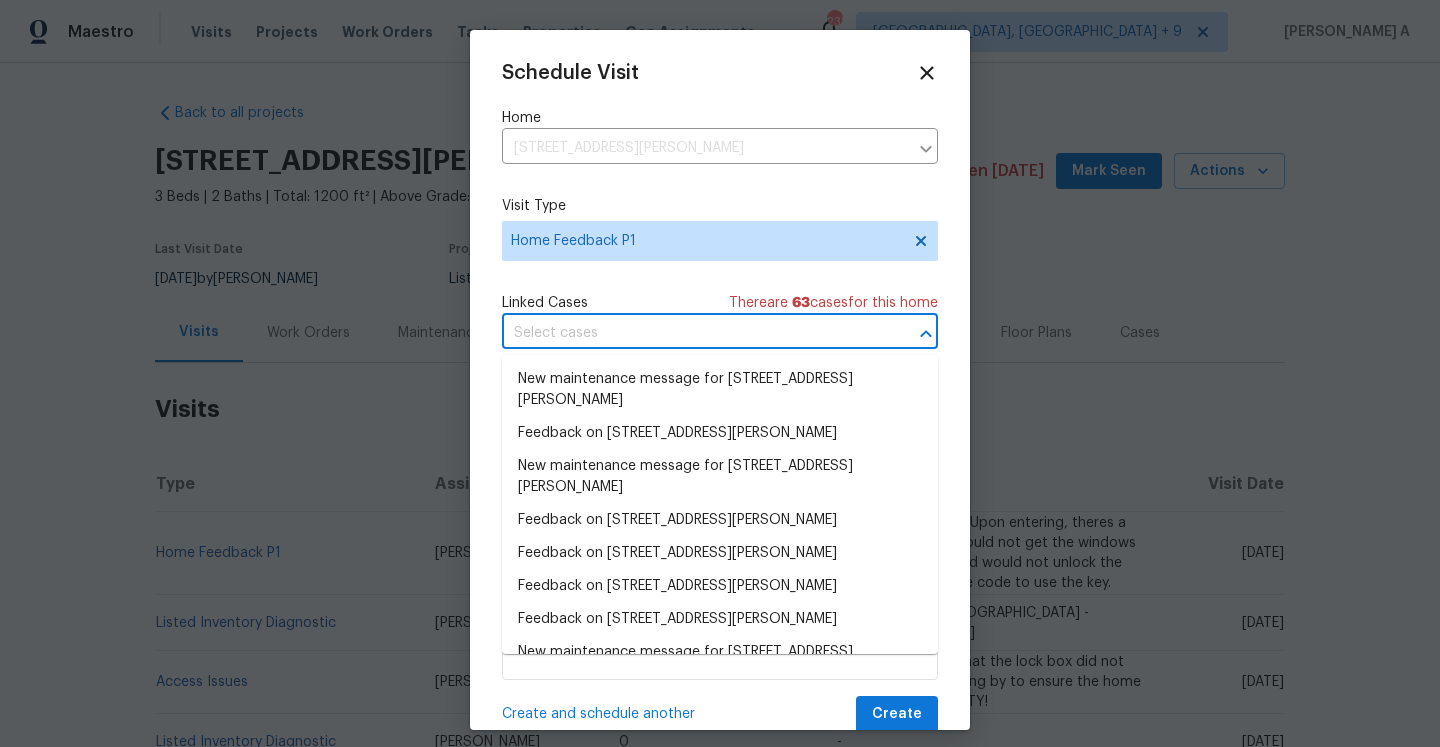 click at bounding box center [692, 333] 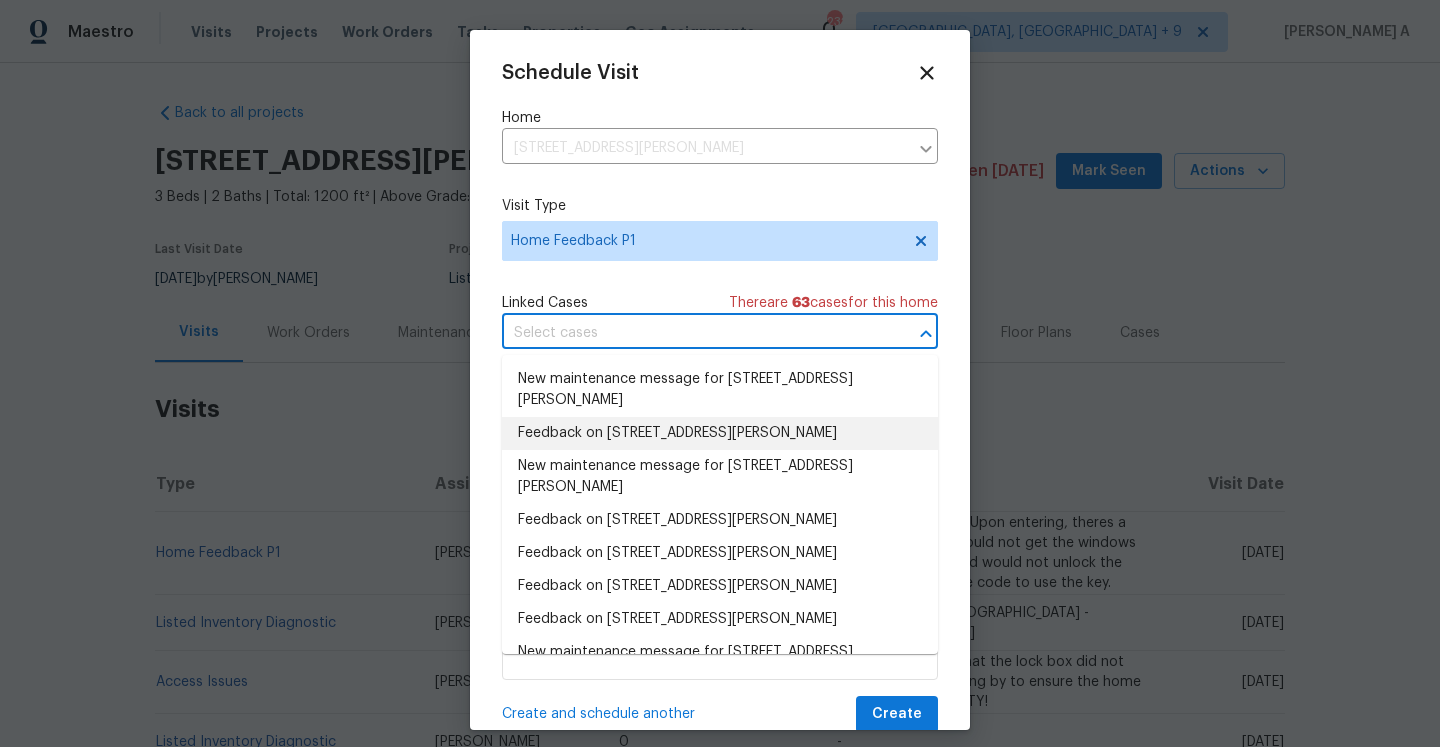 click on "Feedback on 4318 Christine Ct, Decatur, GA 30035" at bounding box center (720, 433) 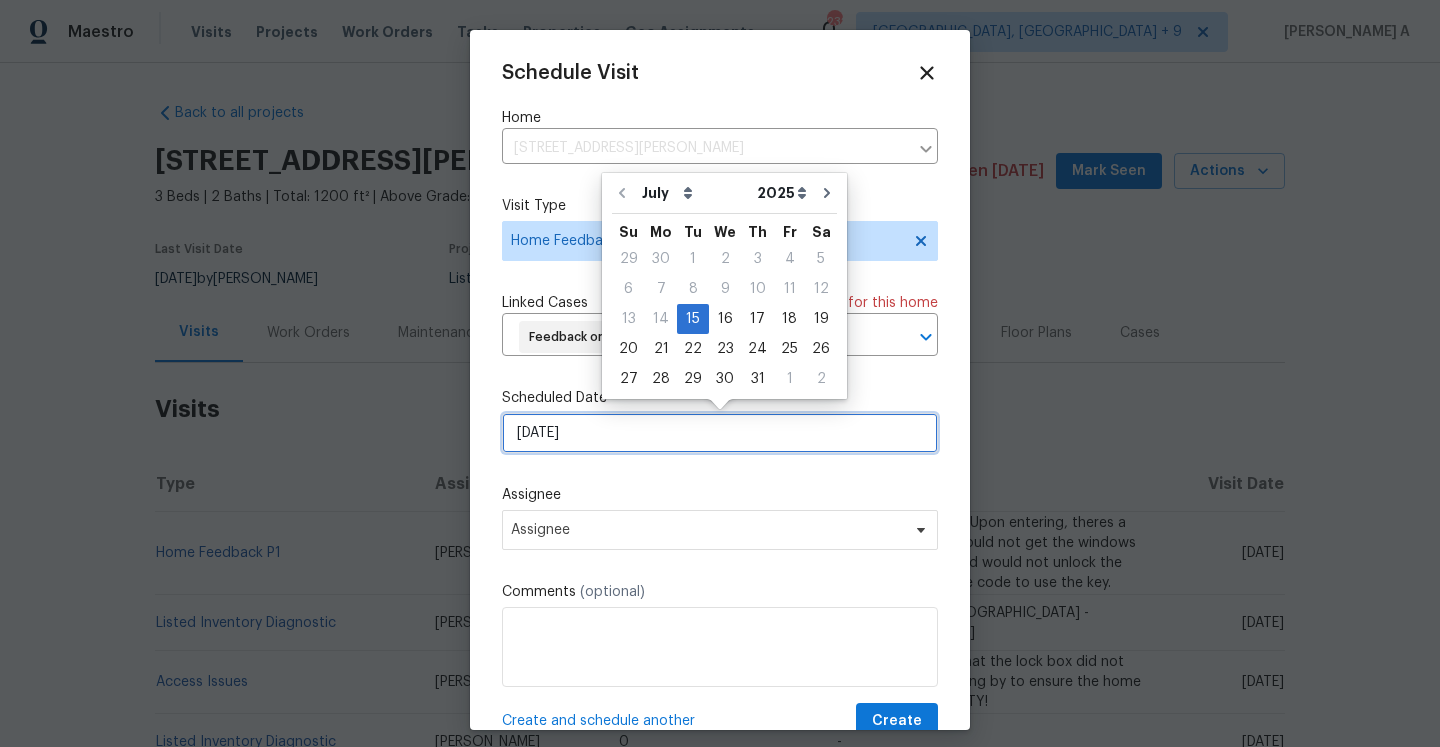 click on "7/15/2025" at bounding box center (720, 433) 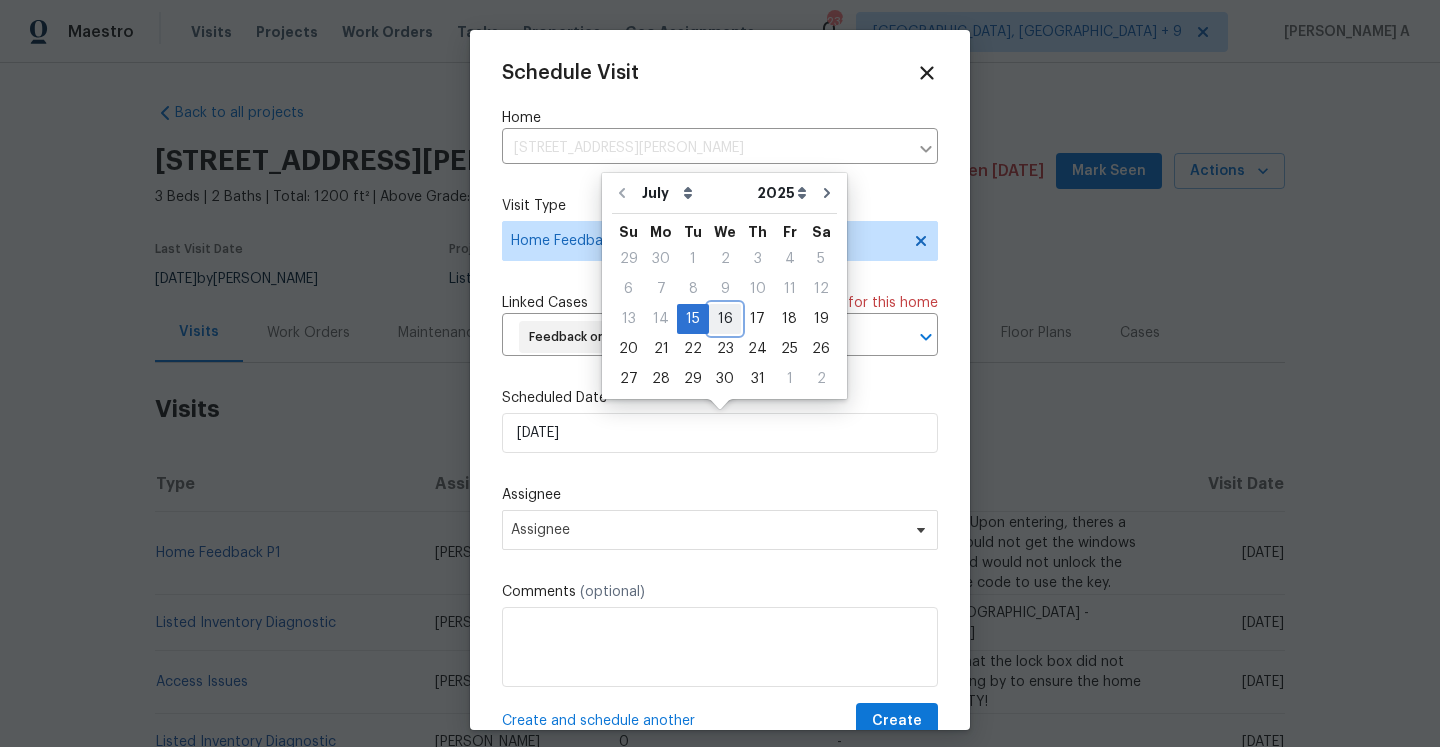 click on "16" at bounding box center [725, 319] 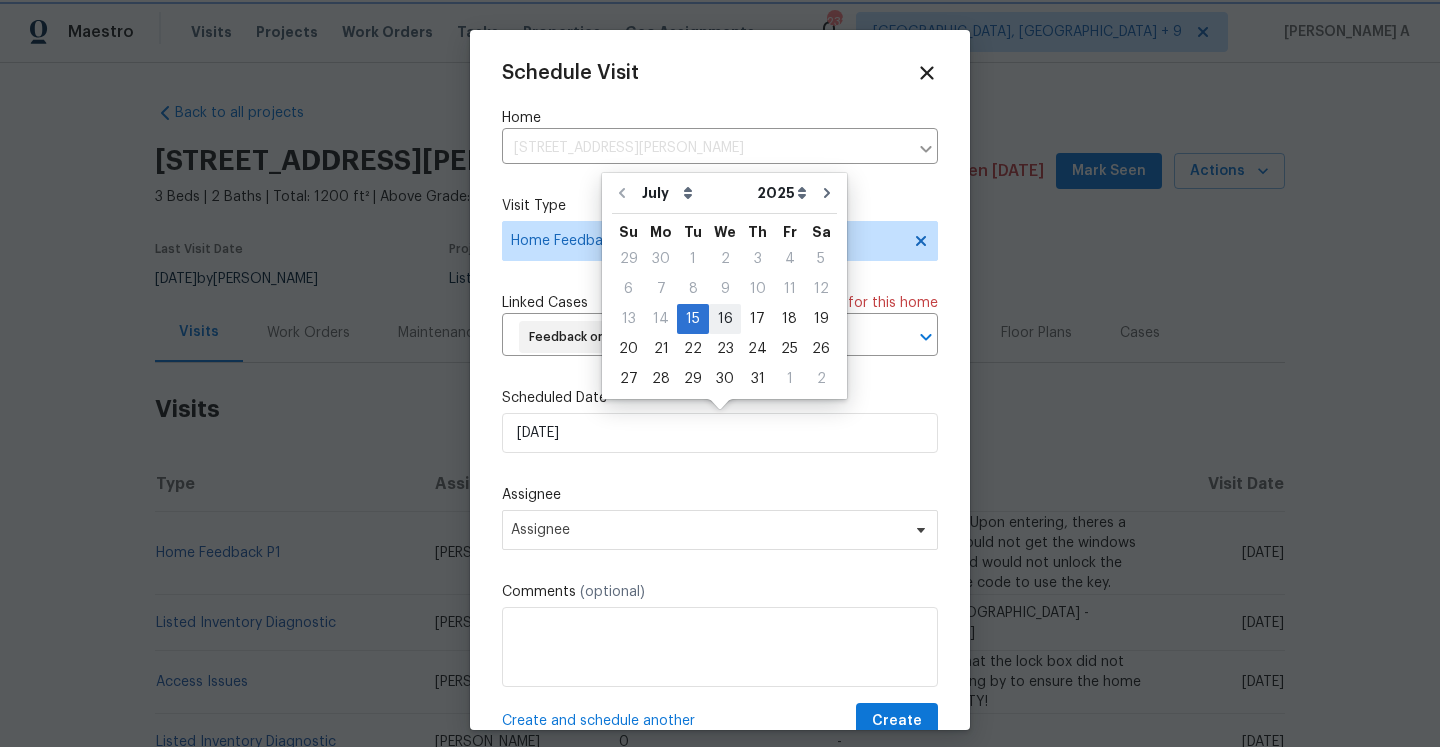 type on "[DATE]" 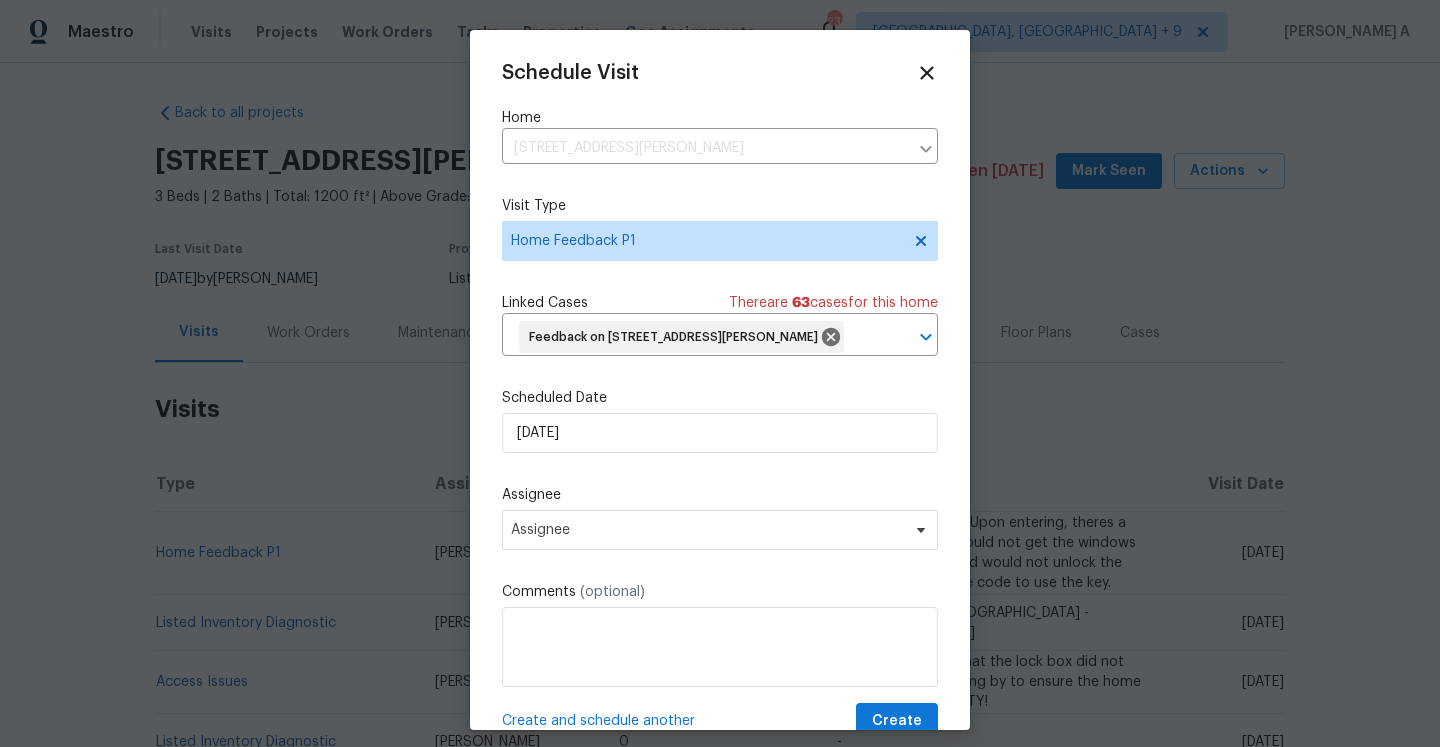 click on "Schedule Visit Home   4318 Christine Ct, Decatur, GA 30035 ​ Visit Type   Home Feedback P1 Linked Cases There  are   63  case s  for this home   Feedback on 4318 Christine Ct, Decatur, GA 30035 ​ Scheduled Date   7/16/2025 Assignee   Assignee Comments   (optional) Create and schedule another Create" at bounding box center [720, 401] 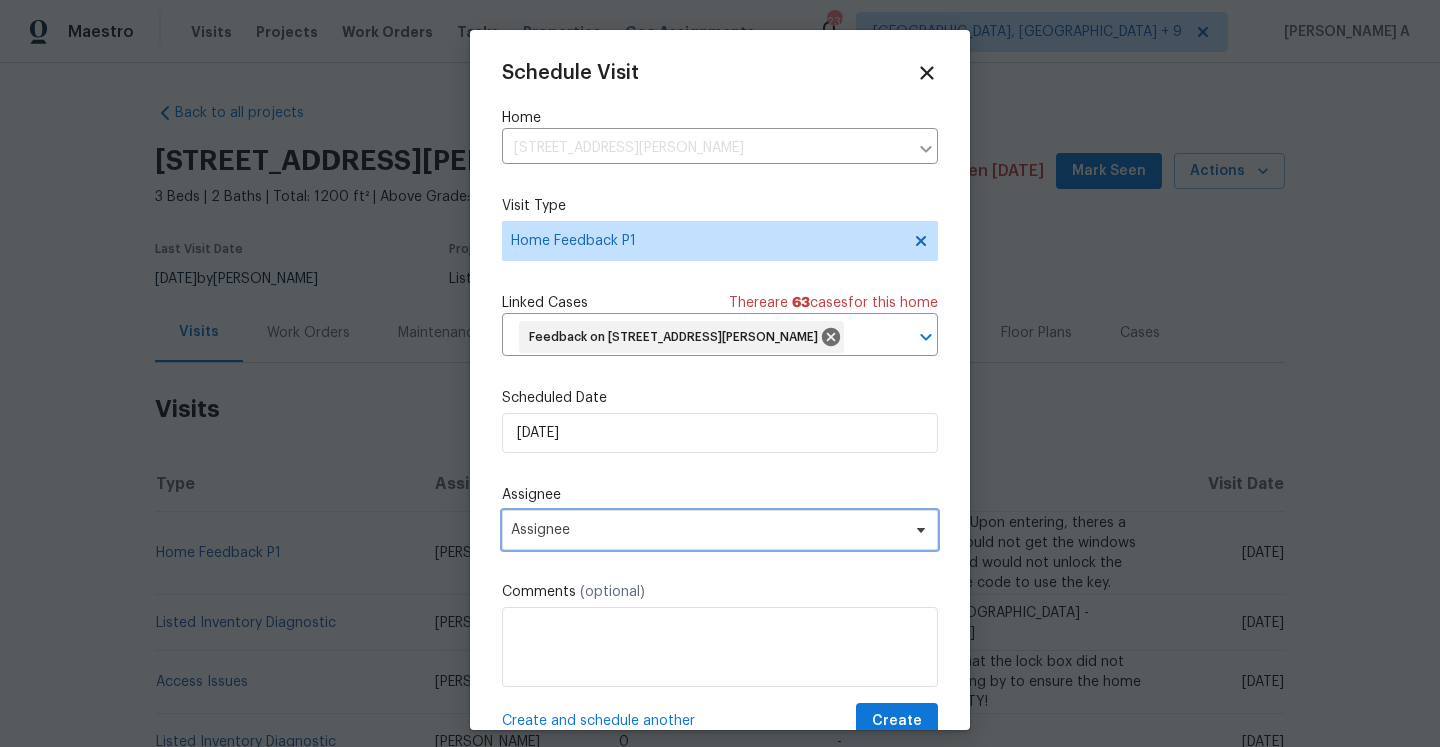 click on "Assignee" at bounding box center (720, 530) 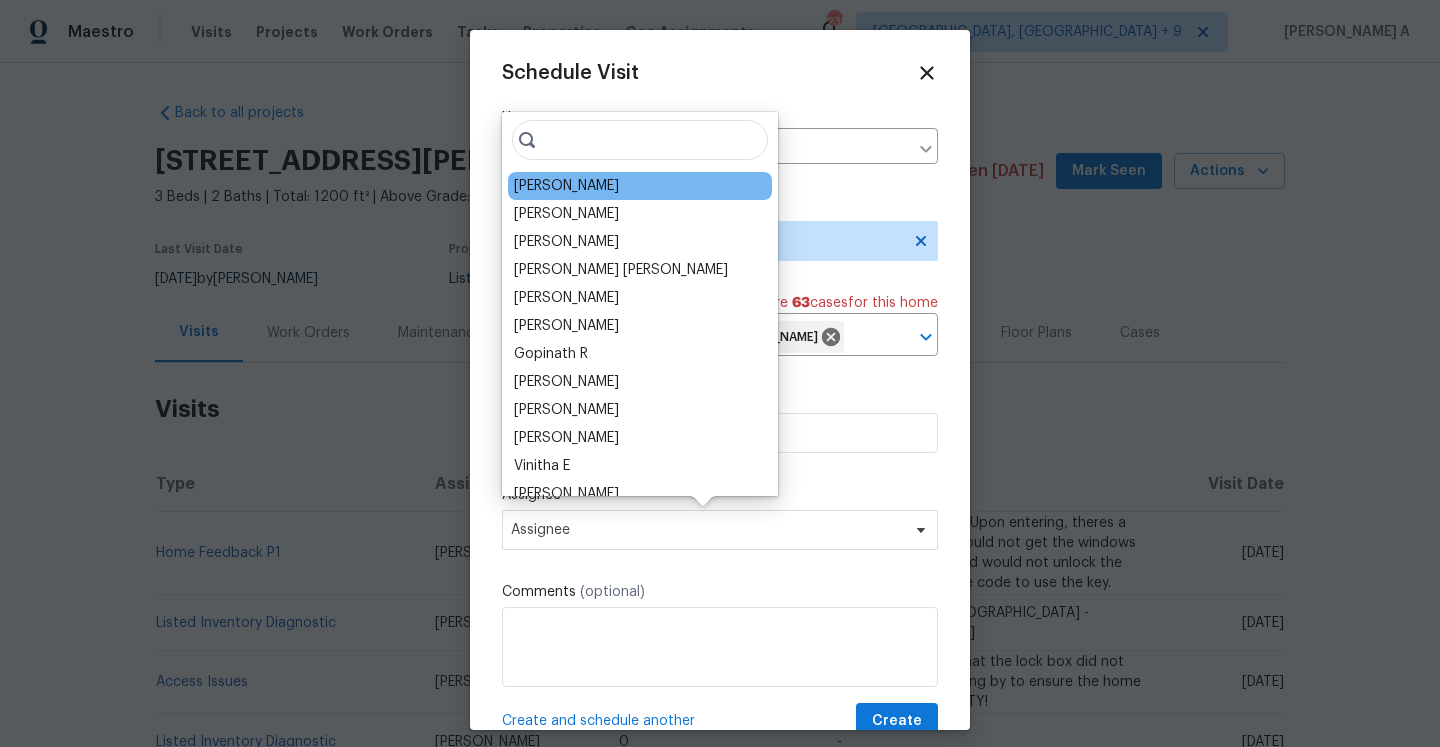 click on "Juan Lozano" at bounding box center [566, 186] 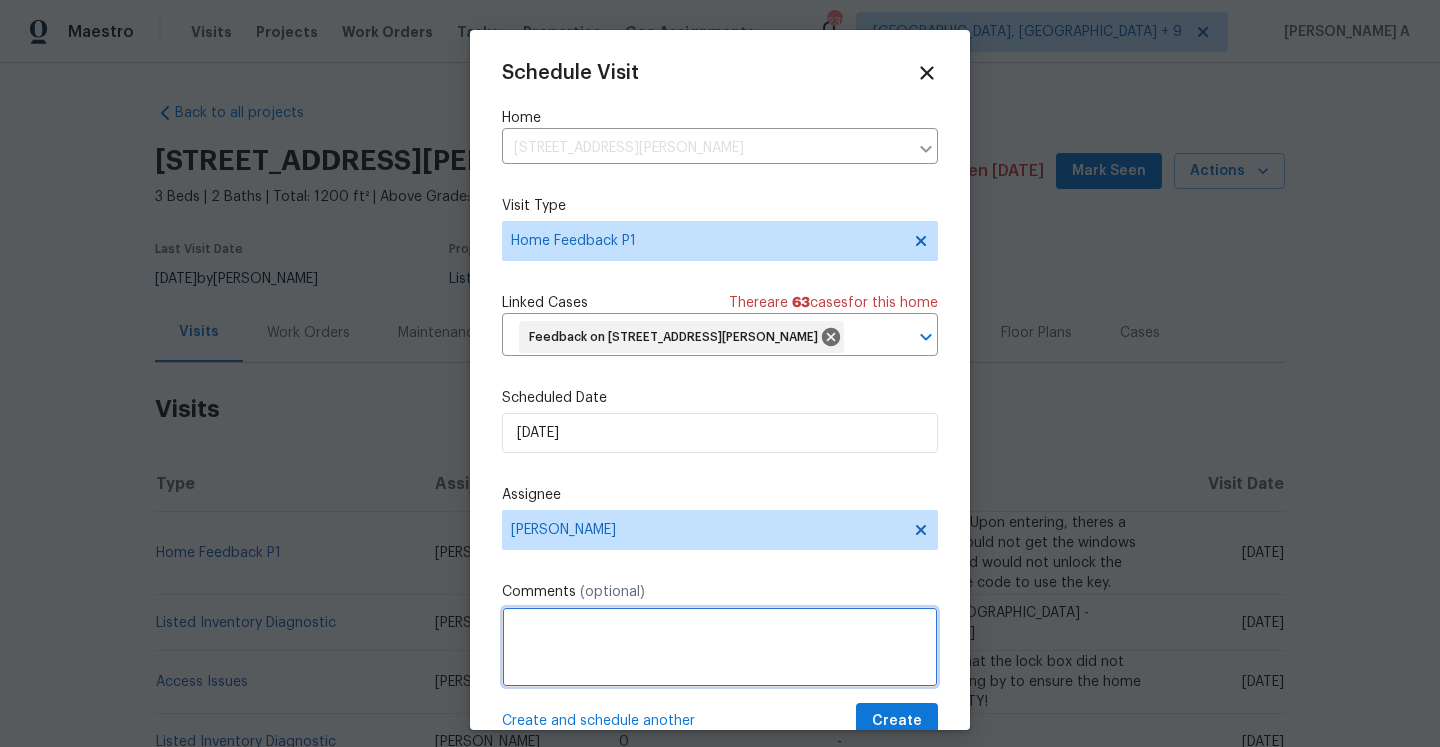 click at bounding box center [720, 647] 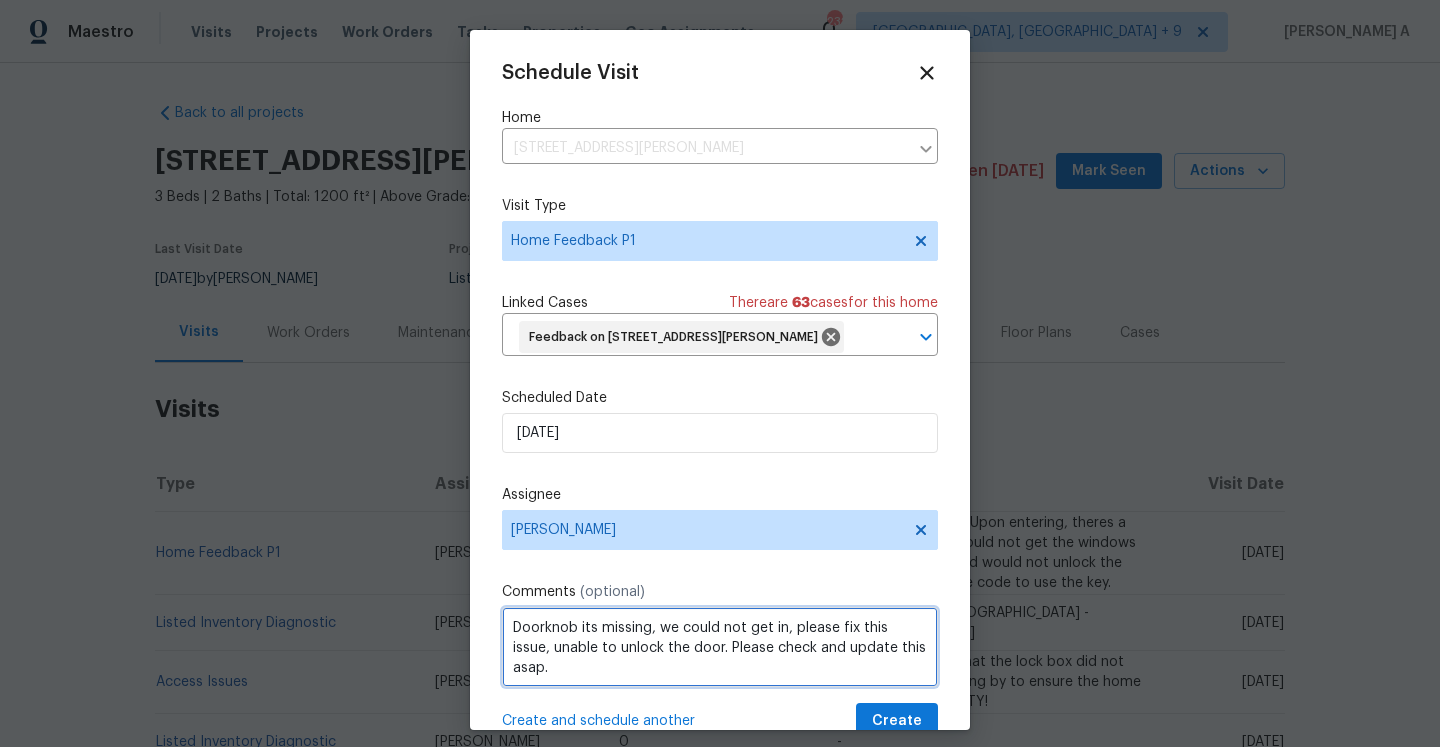scroll, scrollTop: 42, scrollLeft: 0, axis: vertical 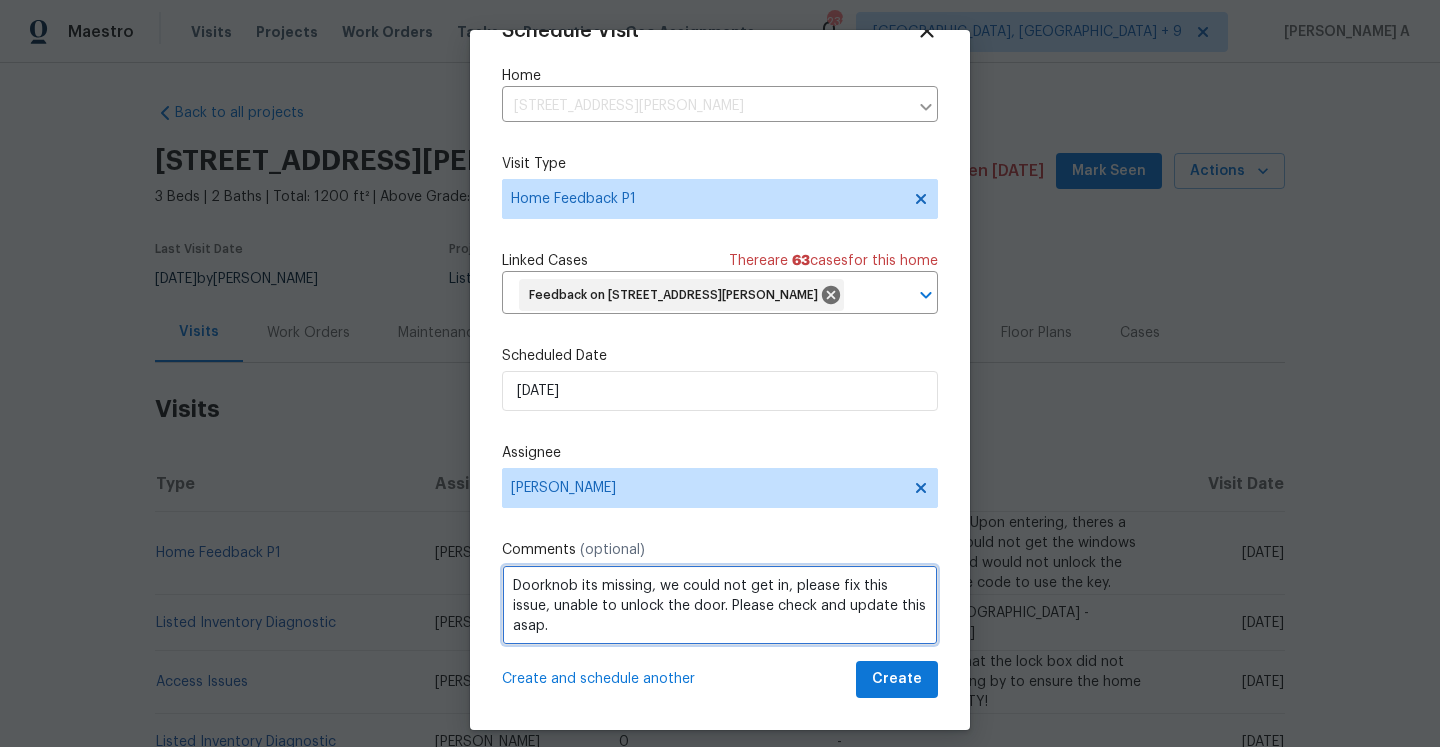 click on "Doorknob its missing, we could not get in, please fix this issue, unable to unlock the door. Please check and update this asap." at bounding box center [720, 605] 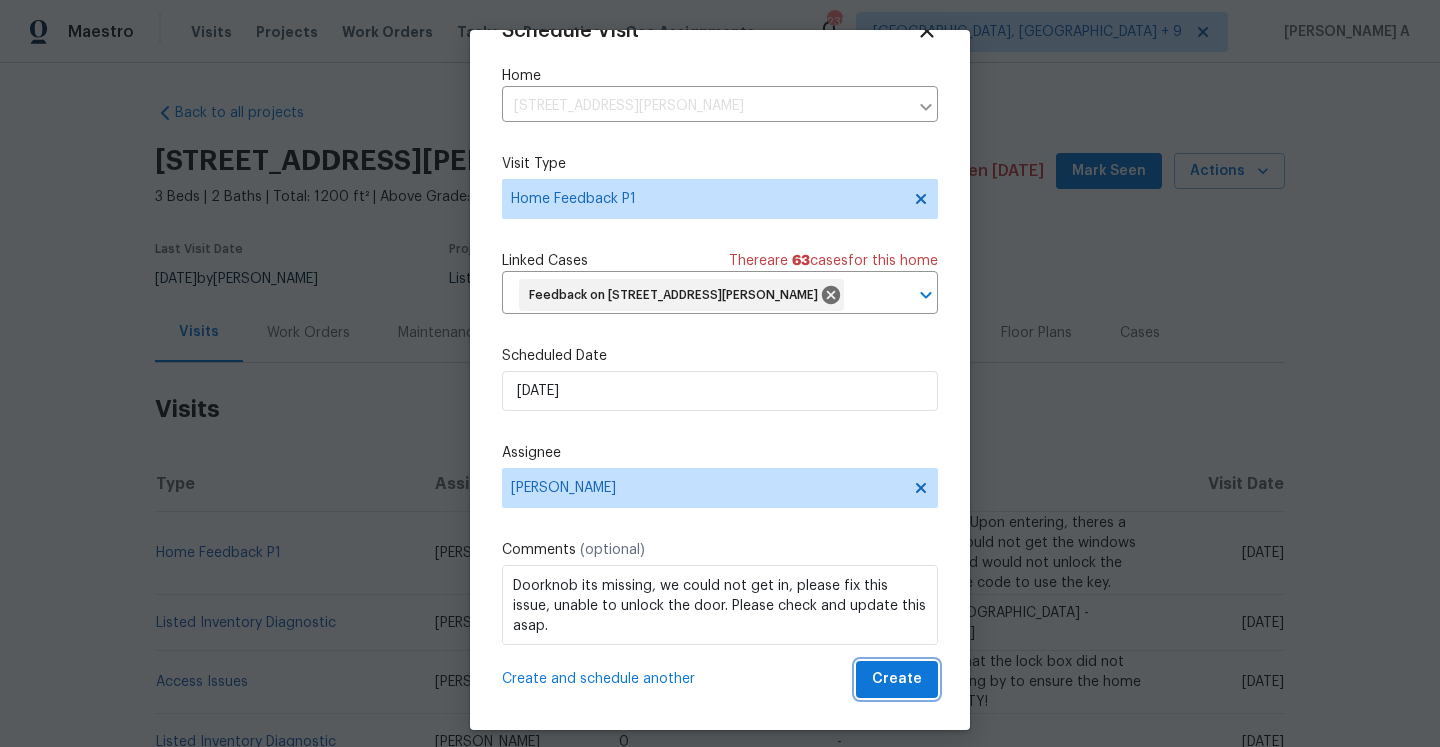 click on "Create" at bounding box center [897, 679] 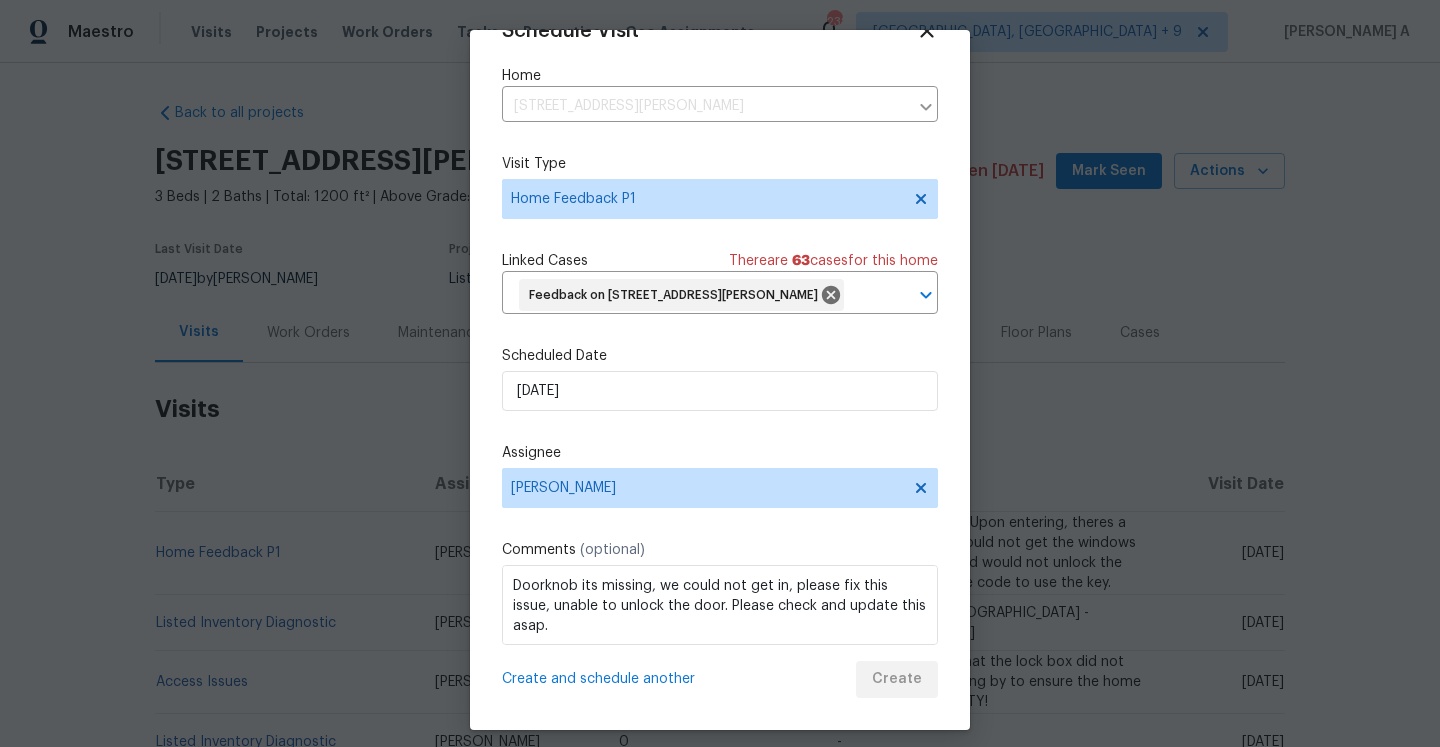 scroll, scrollTop: 36, scrollLeft: 0, axis: vertical 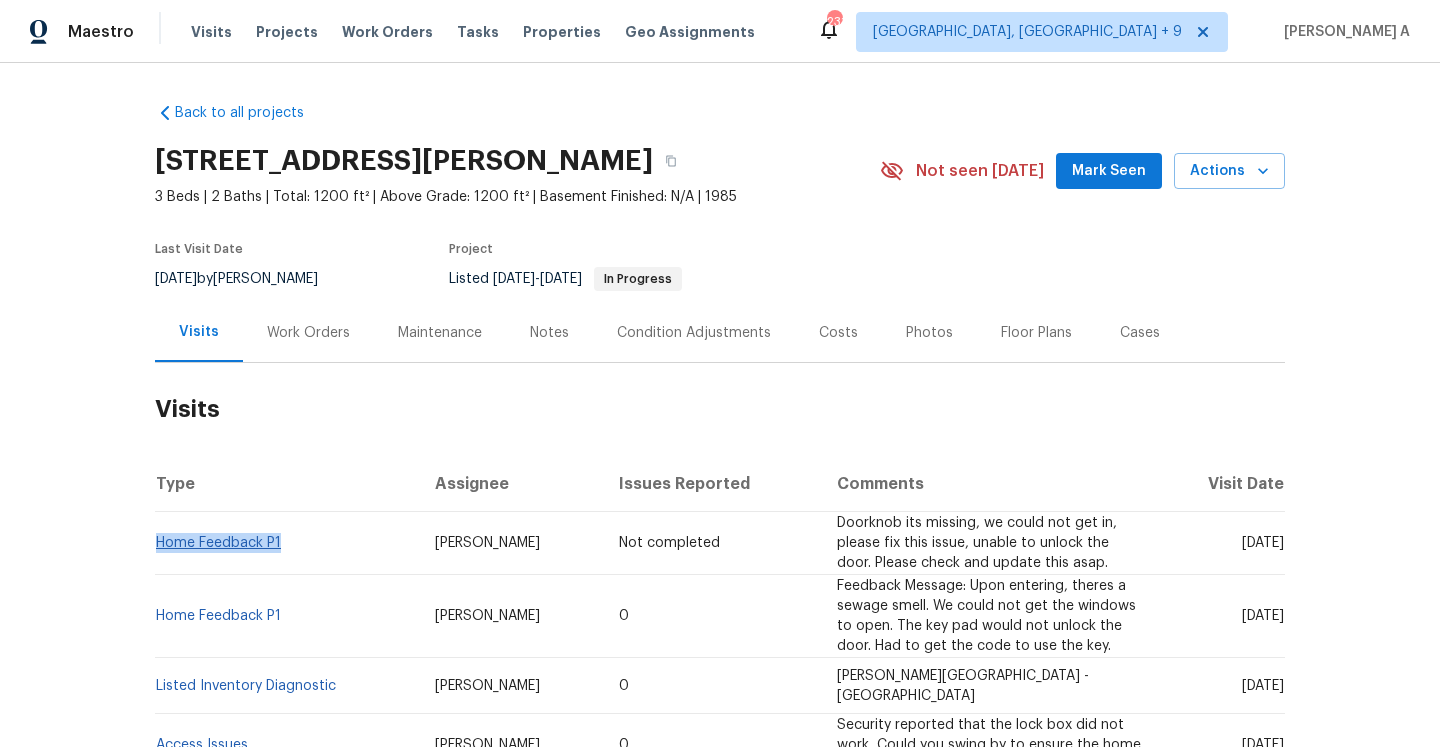 drag, startPoint x: 290, startPoint y: 550, endPoint x: 159, endPoint y: 549, distance: 131.00381 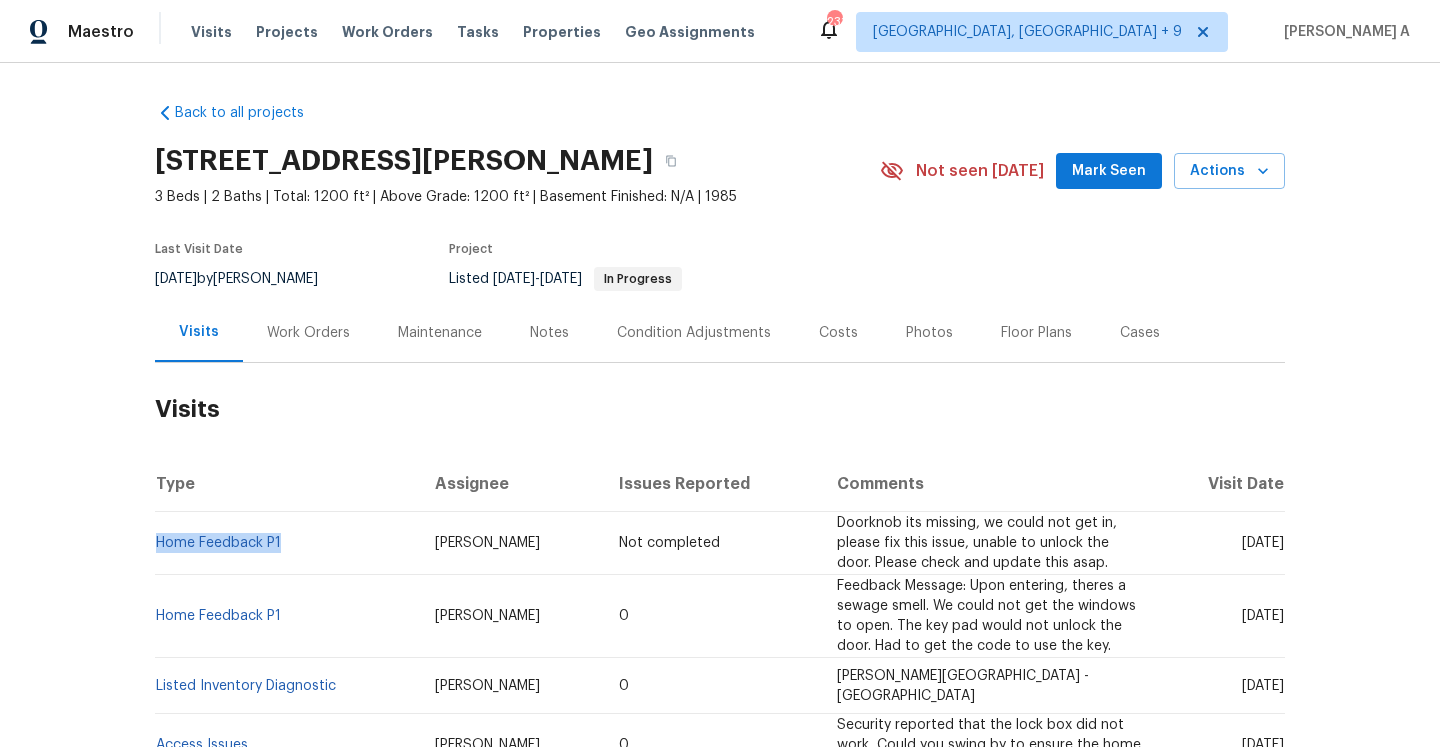 copy on "Home Feedback P1" 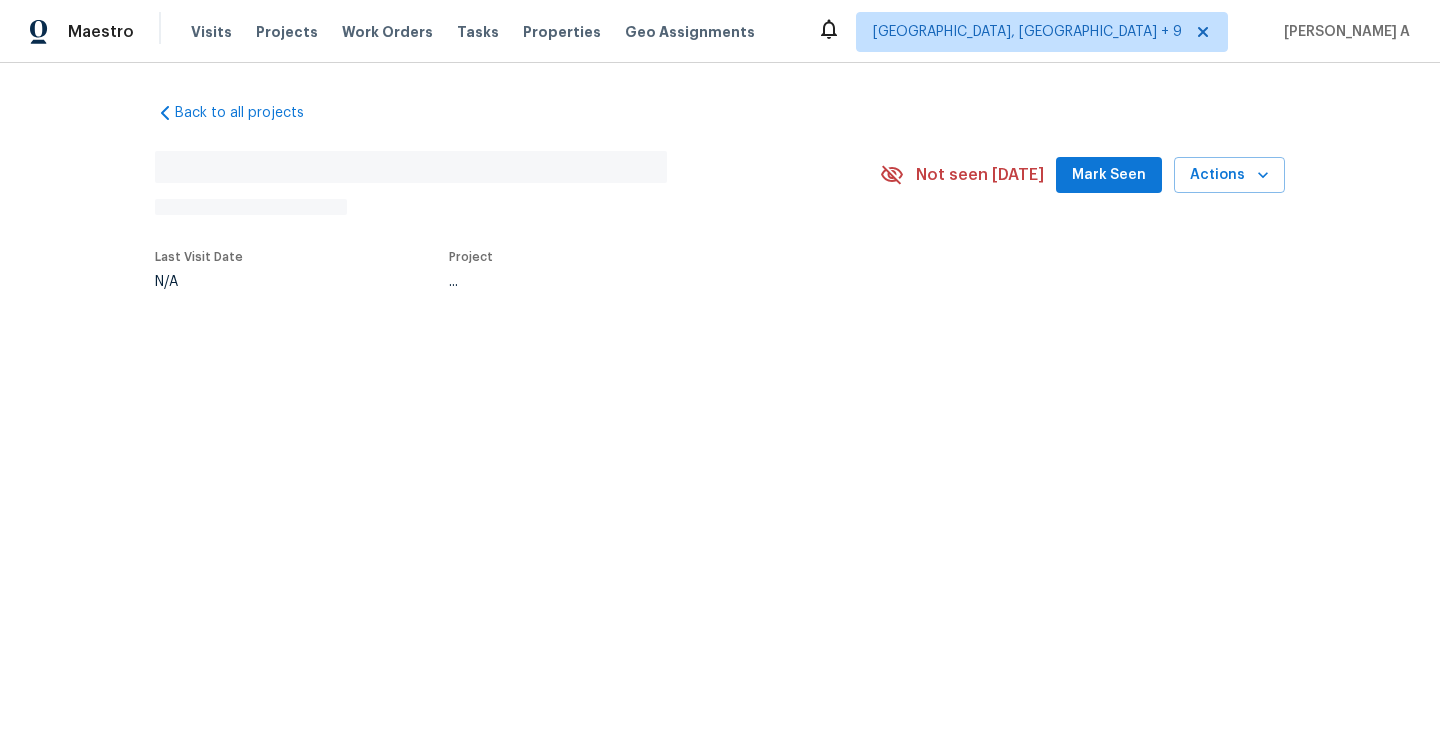 scroll, scrollTop: 0, scrollLeft: 0, axis: both 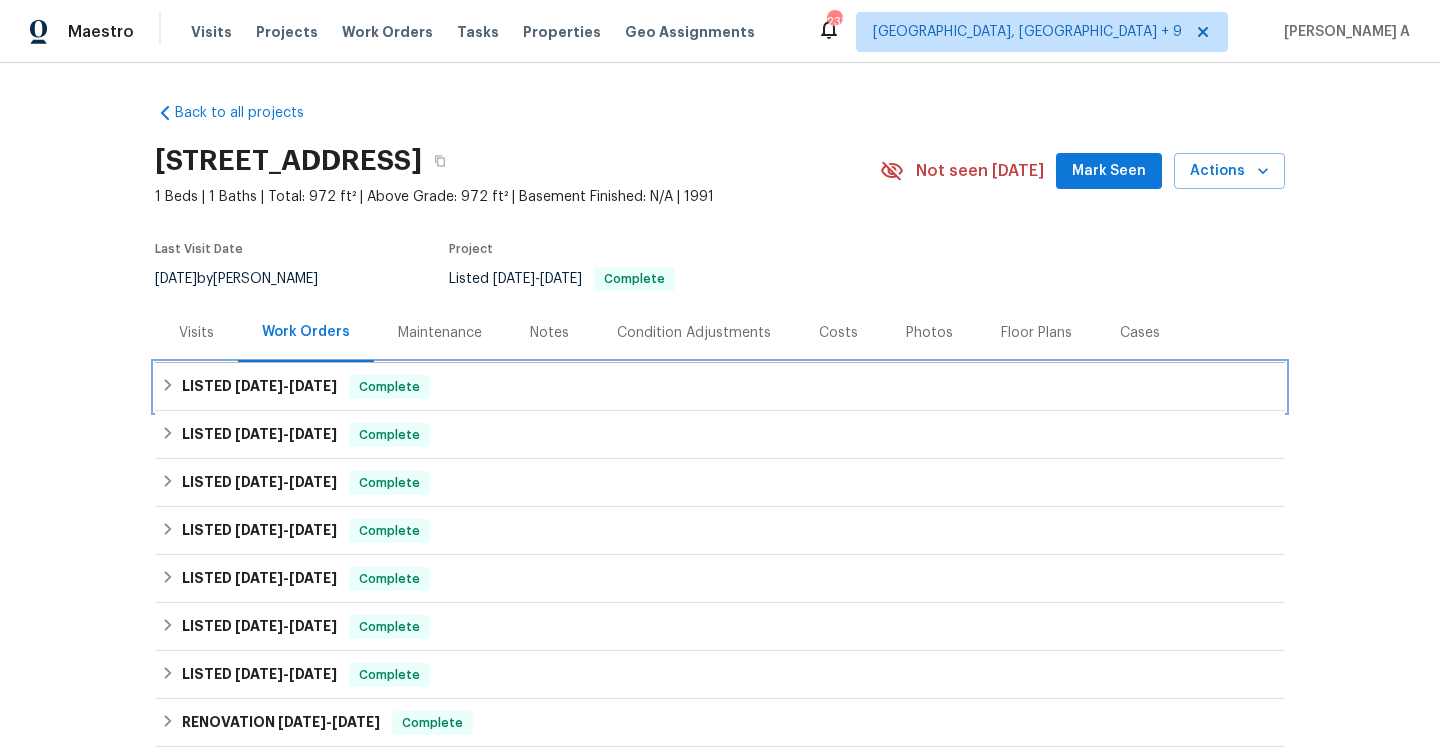 click on "5/21/25" at bounding box center (259, 386) 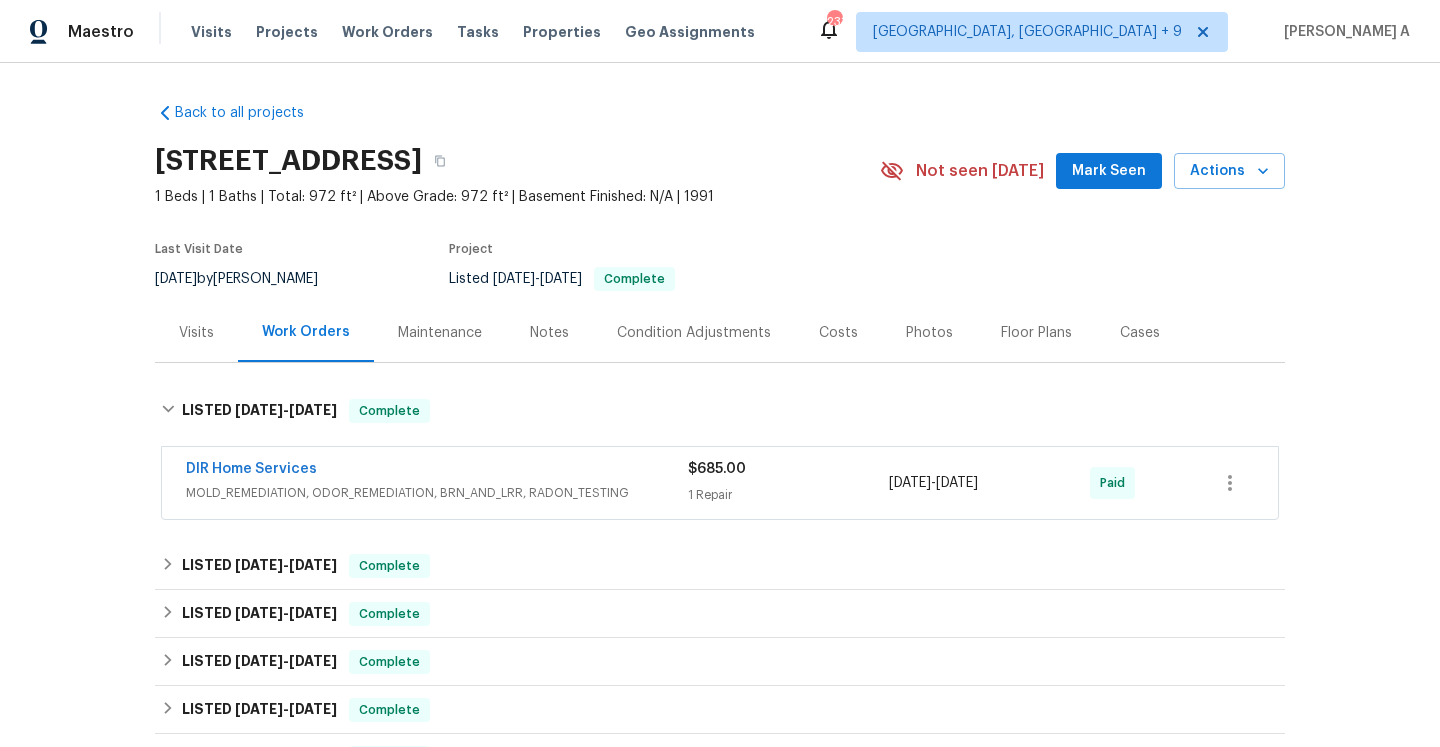 click on "Visits" at bounding box center (196, 333) 